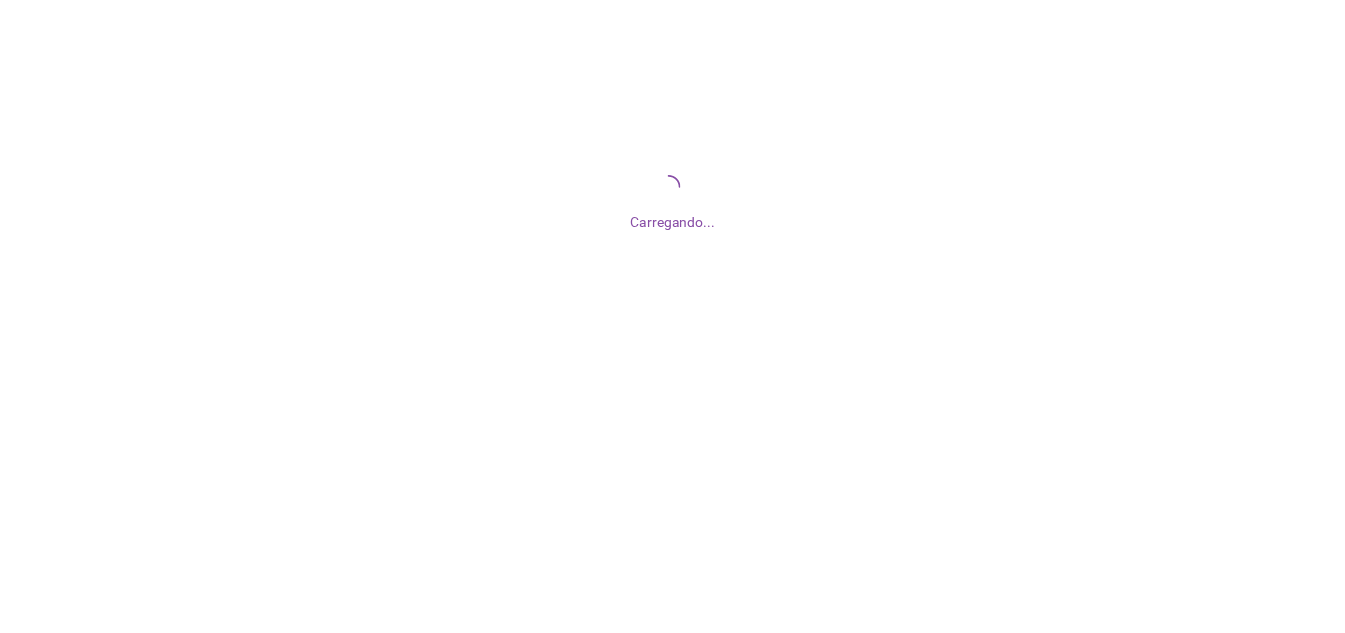 scroll, scrollTop: 0, scrollLeft: 0, axis: both 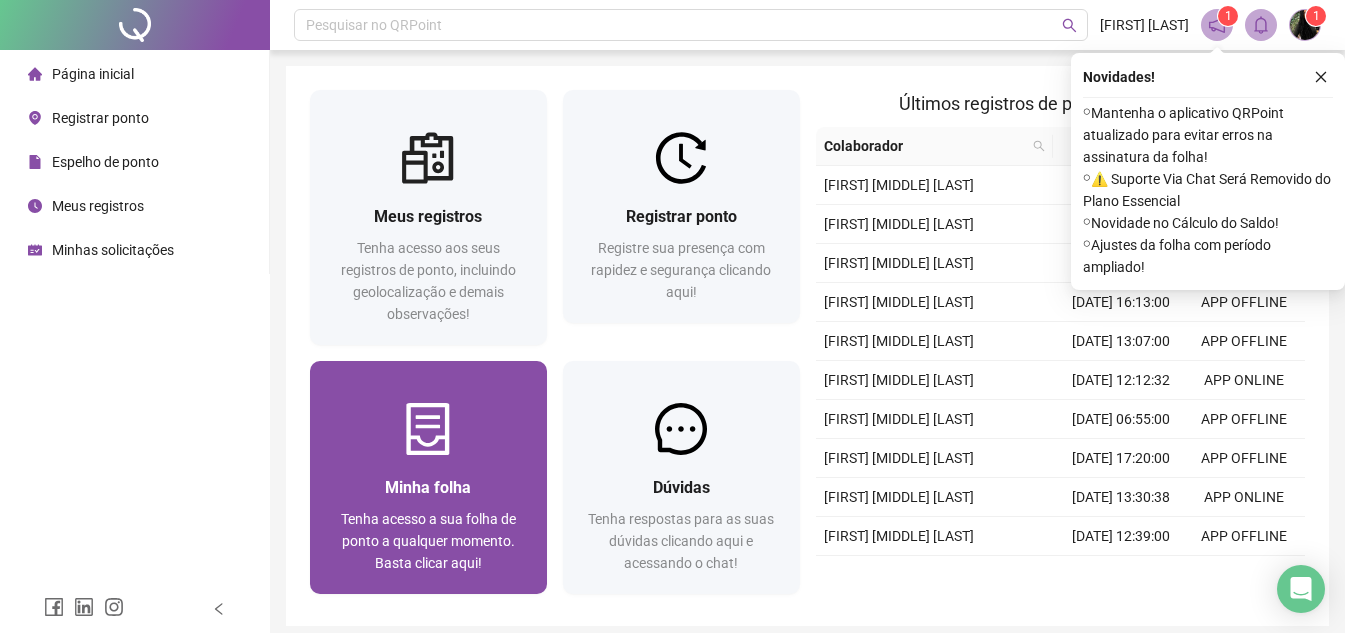 click on "Minha folha" at bounding box center [428, 487] 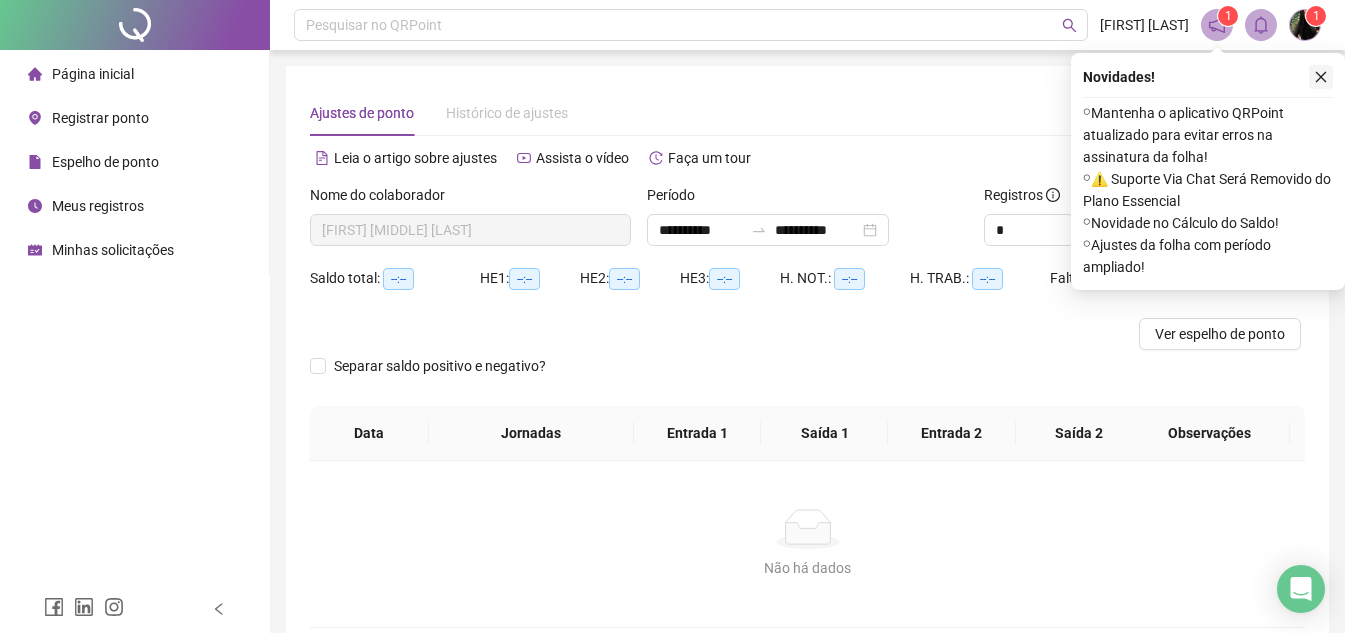 click 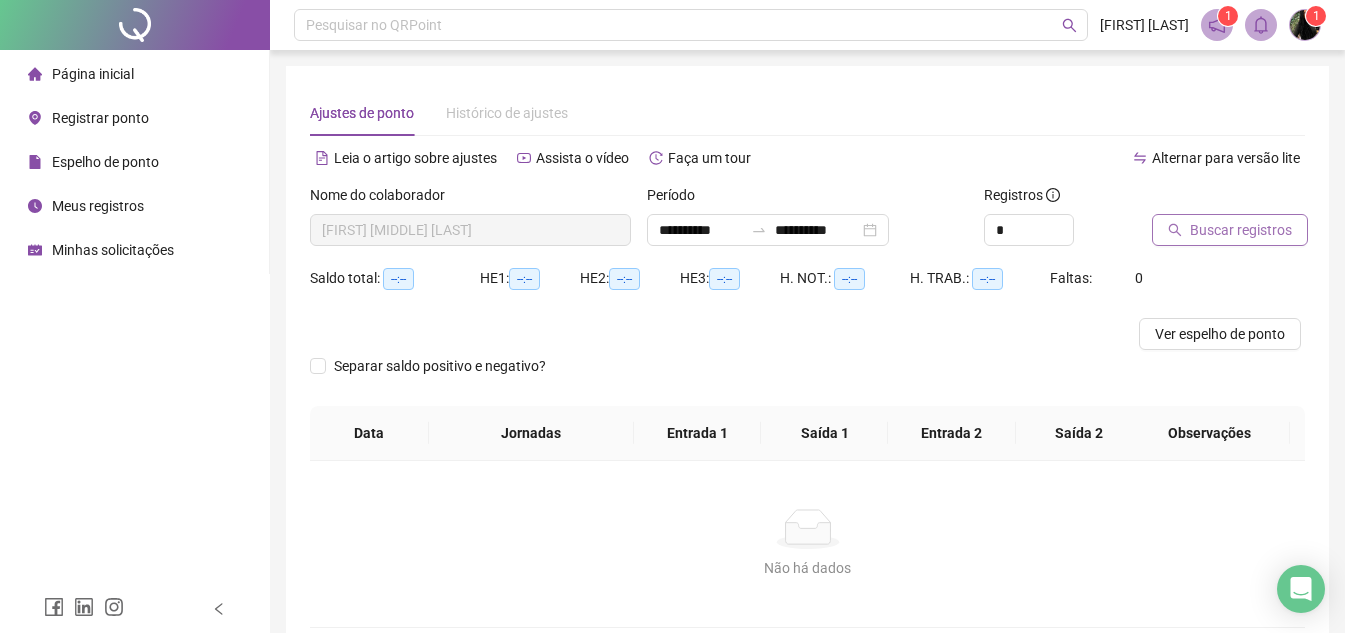 click on "Buscar registros" at bounding box center [1241, 230] 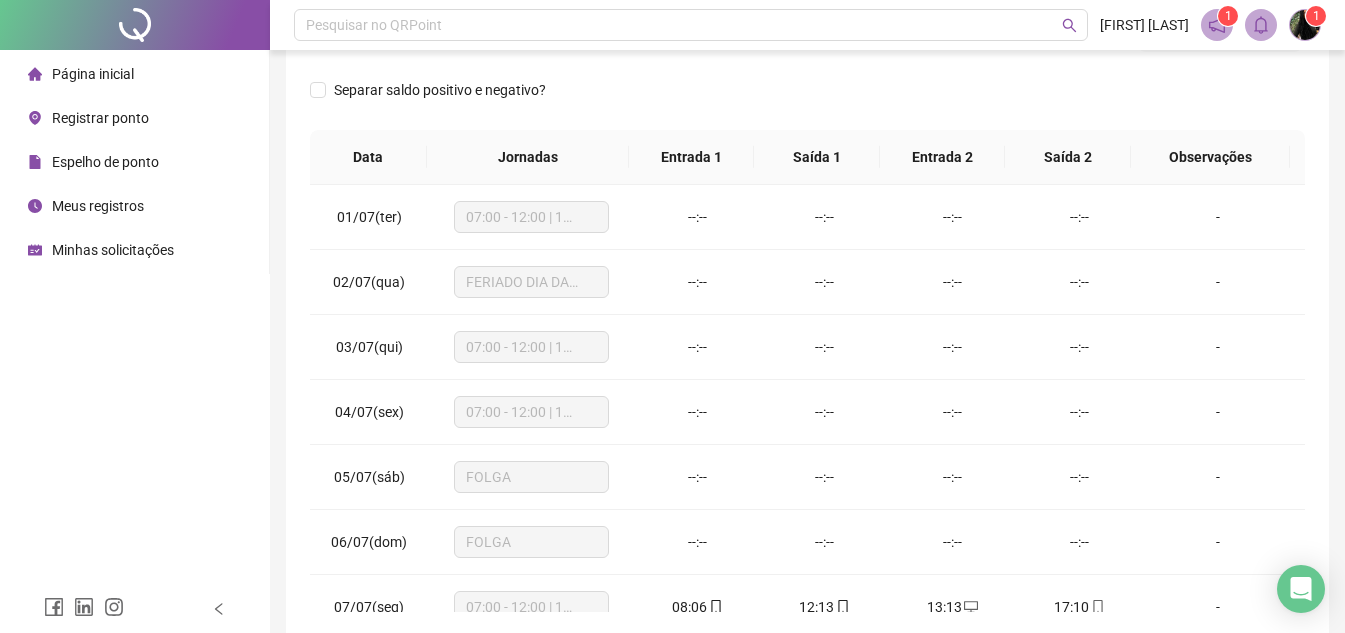 scroll, scrollTop: 389, scrollLeft: 0, axis: vertical 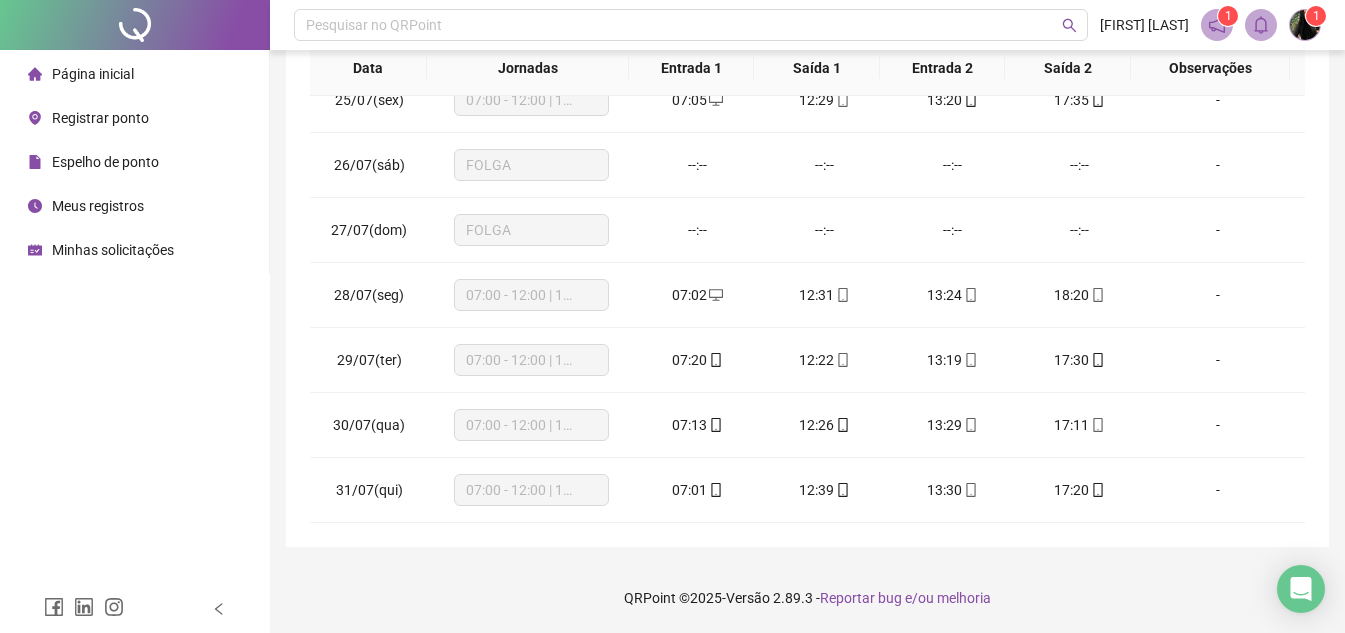 click on "Meus registros" at bounding box center (98, 206) 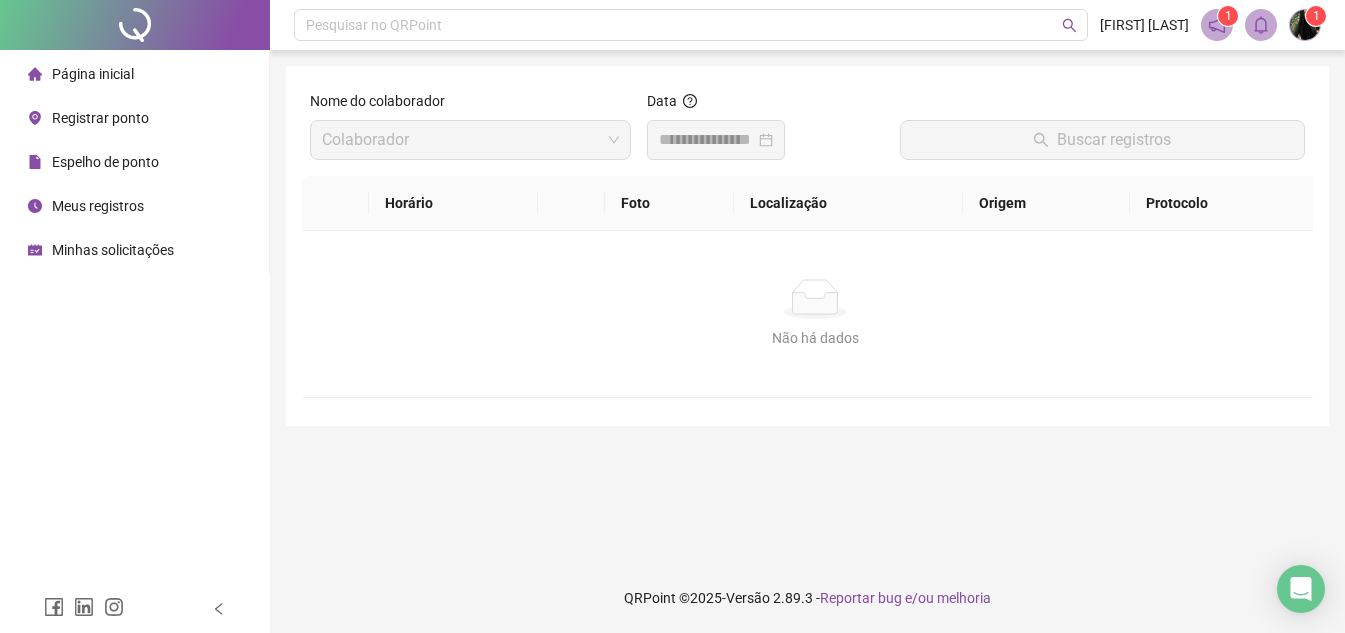 scroll, scrollTop: 0, scrollLeft: 0, axis: both 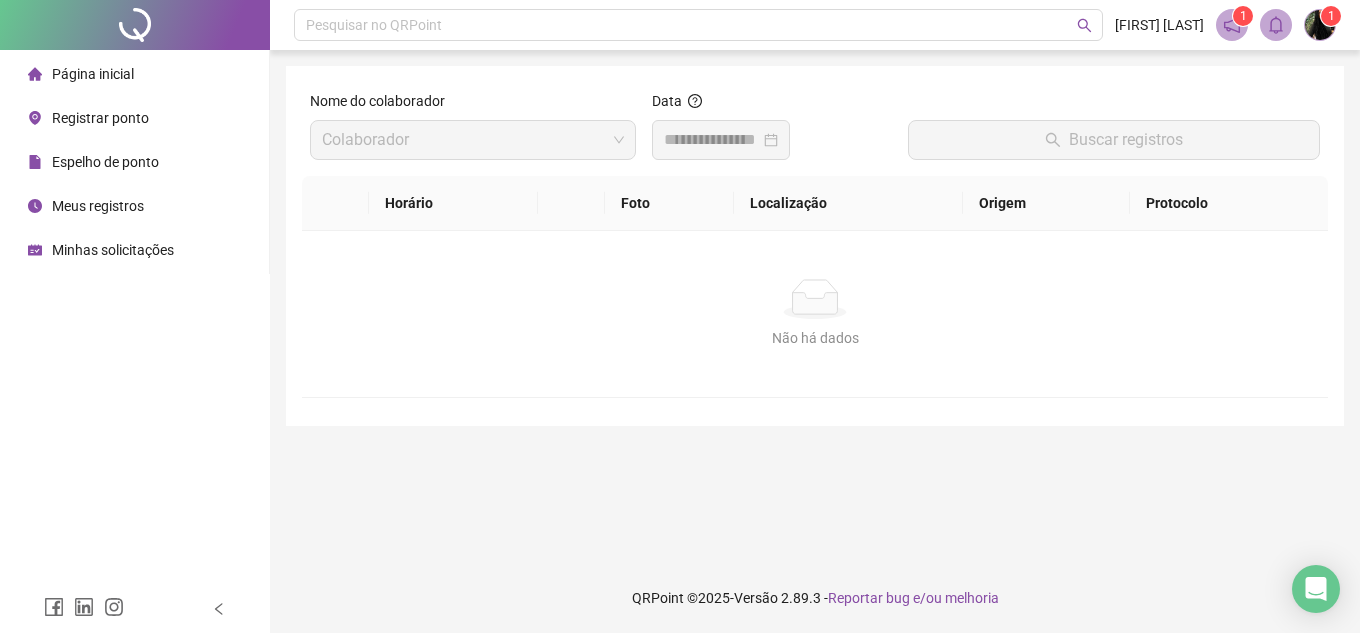 click on "Minhas solicitações" at bounding box center (113, 250) 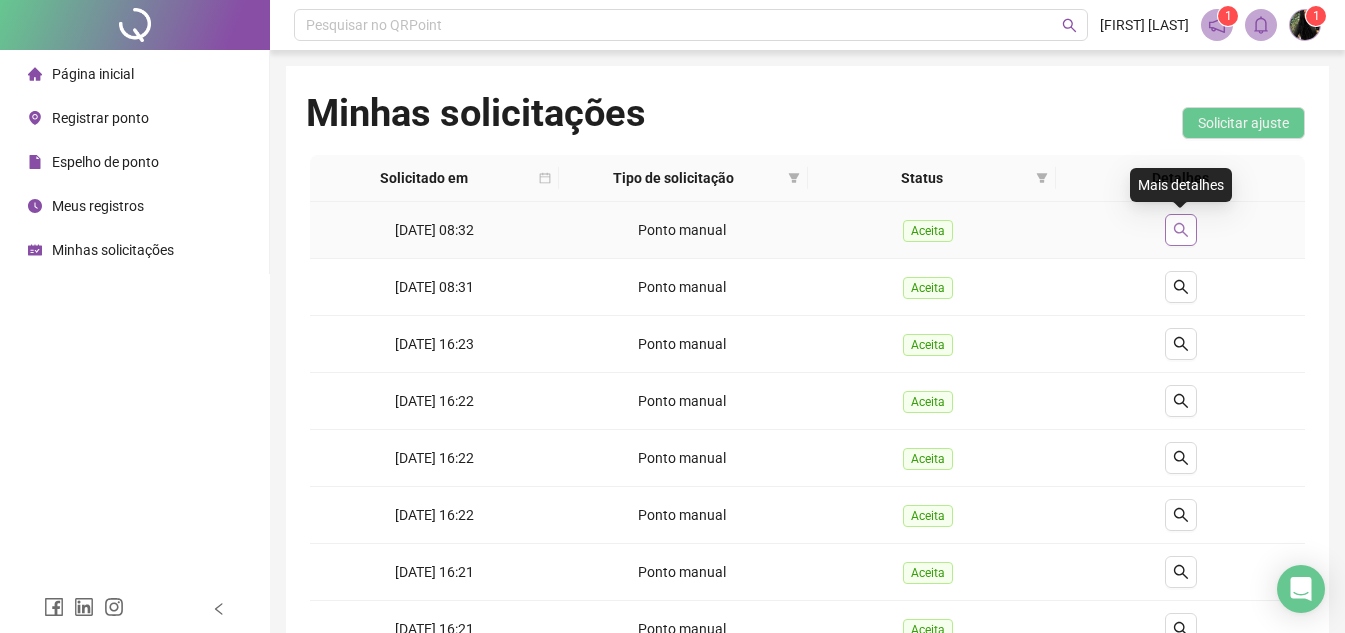 click 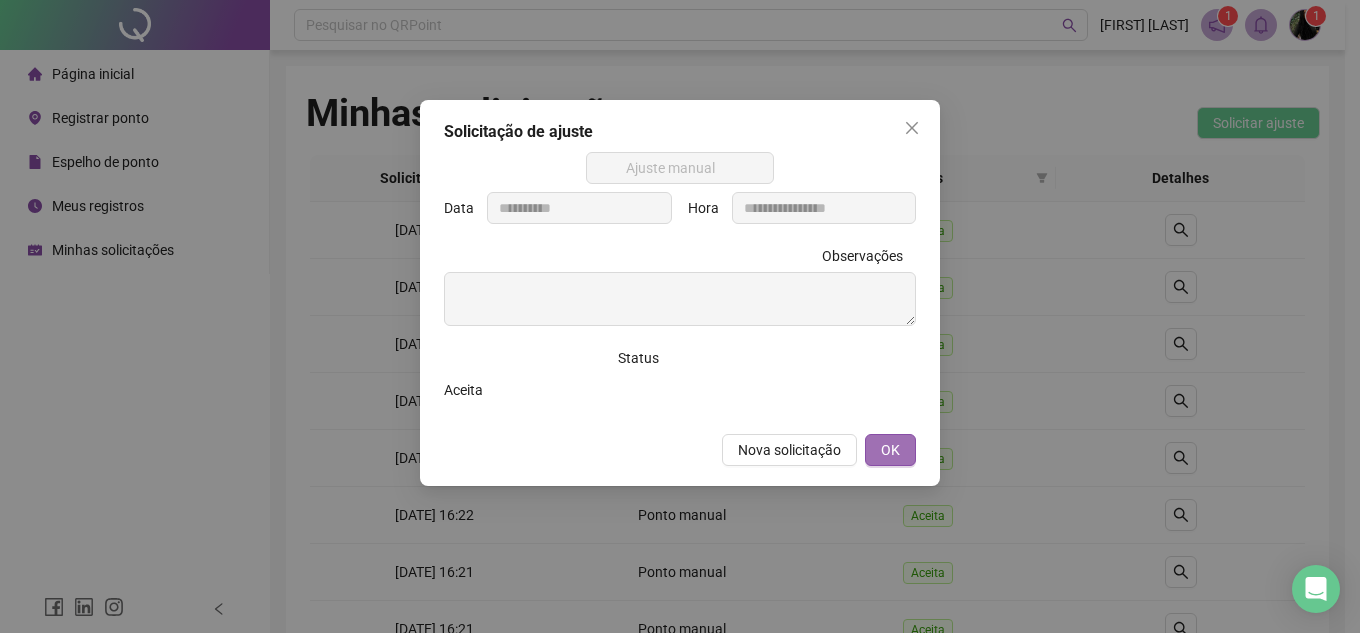 click on "OK" at bounding box center (890, 450) 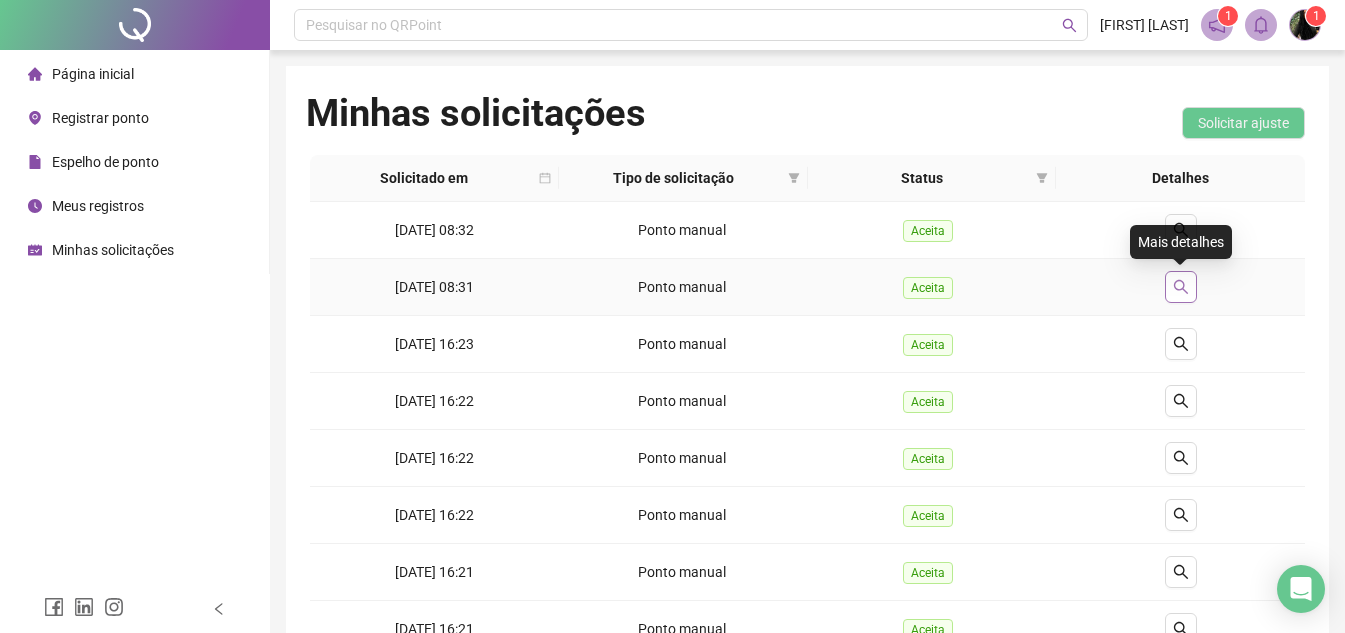 click at bounding box center [1181, 287] 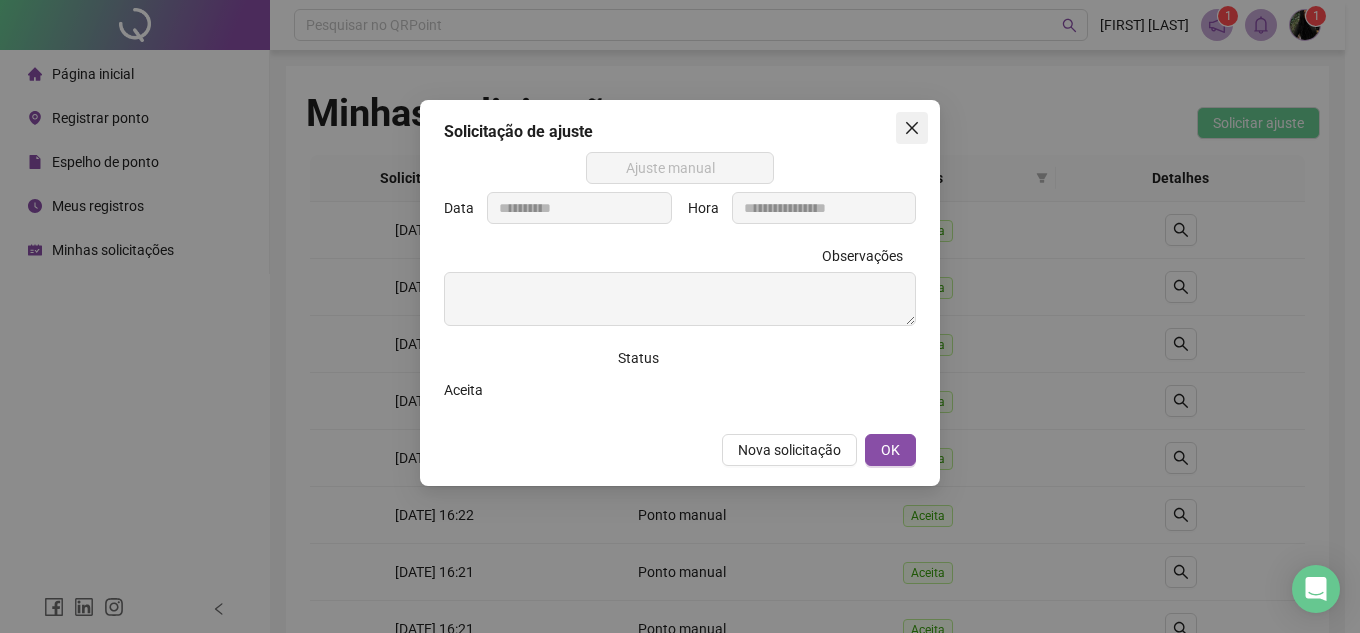 click 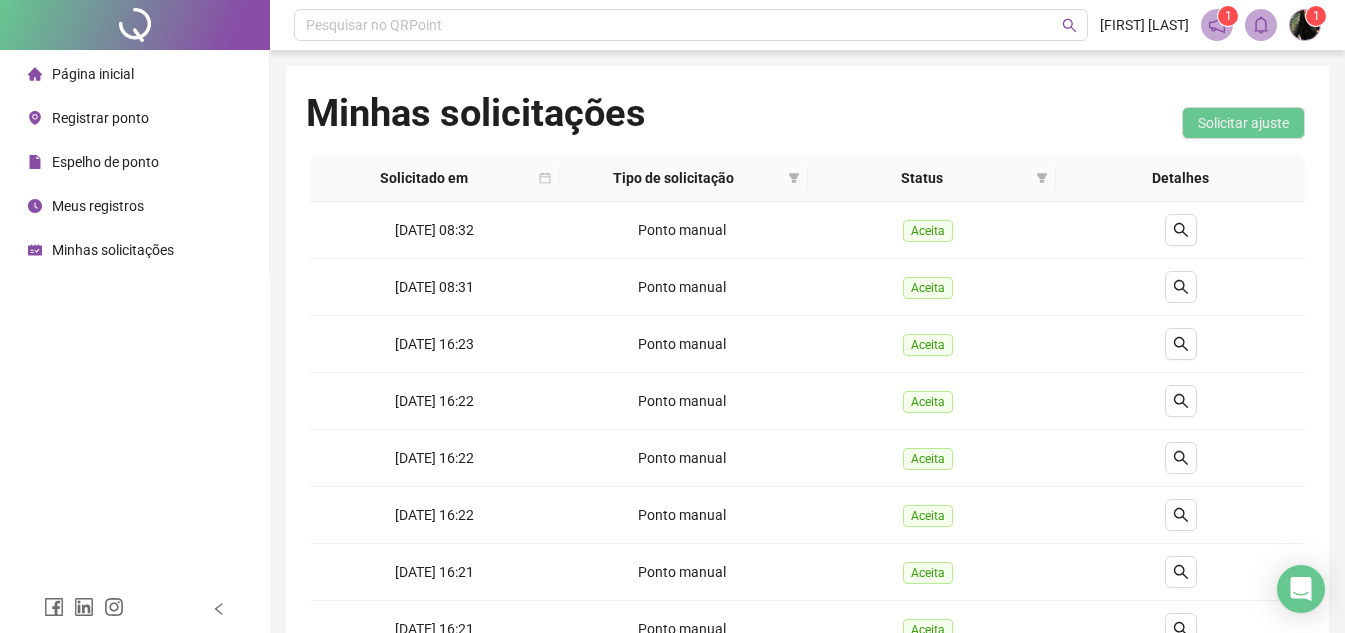 click on "Página inicial" at bounding box center (93, 74) 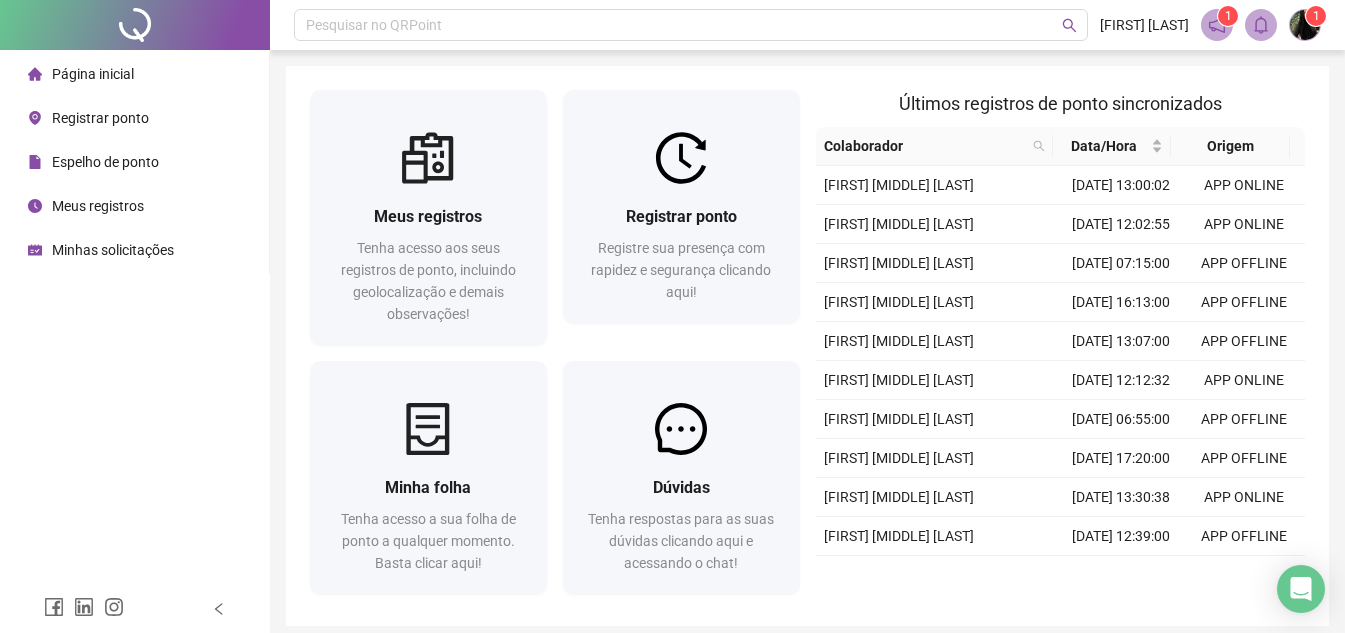 click on "Registrar ponto" at bounding box center [100, 118] 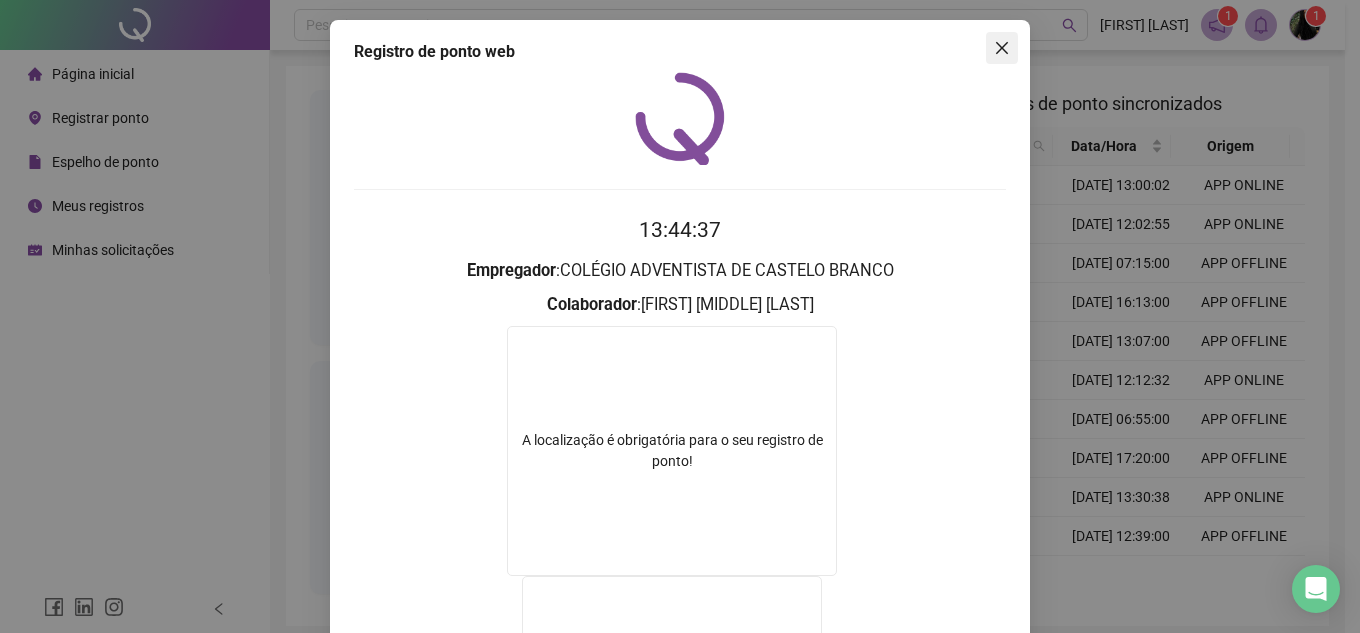 click 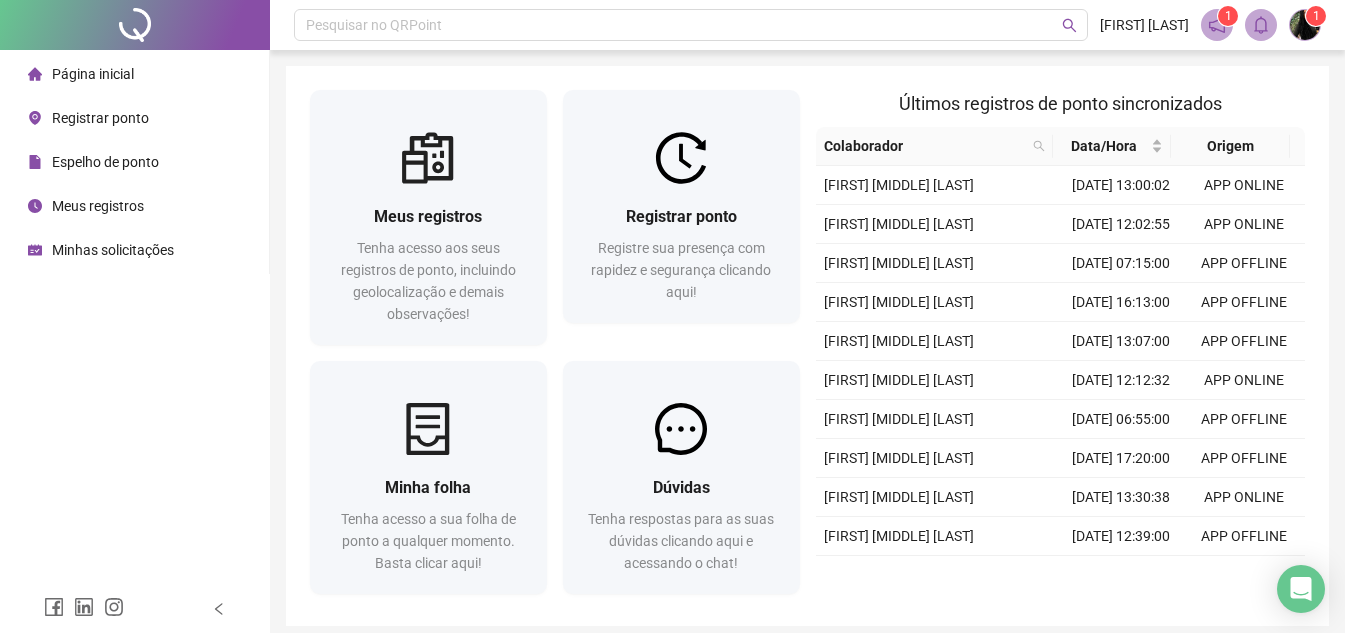 click on "Registrar ponto" at bounding box center [100, 118] 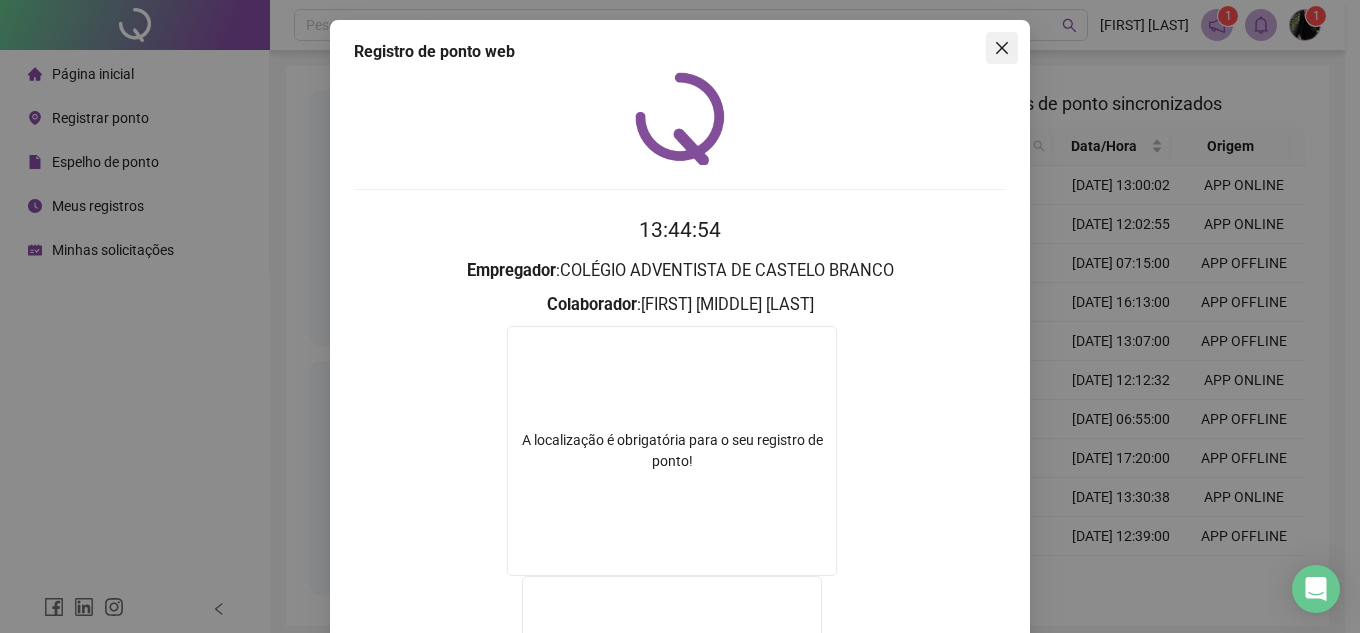 click 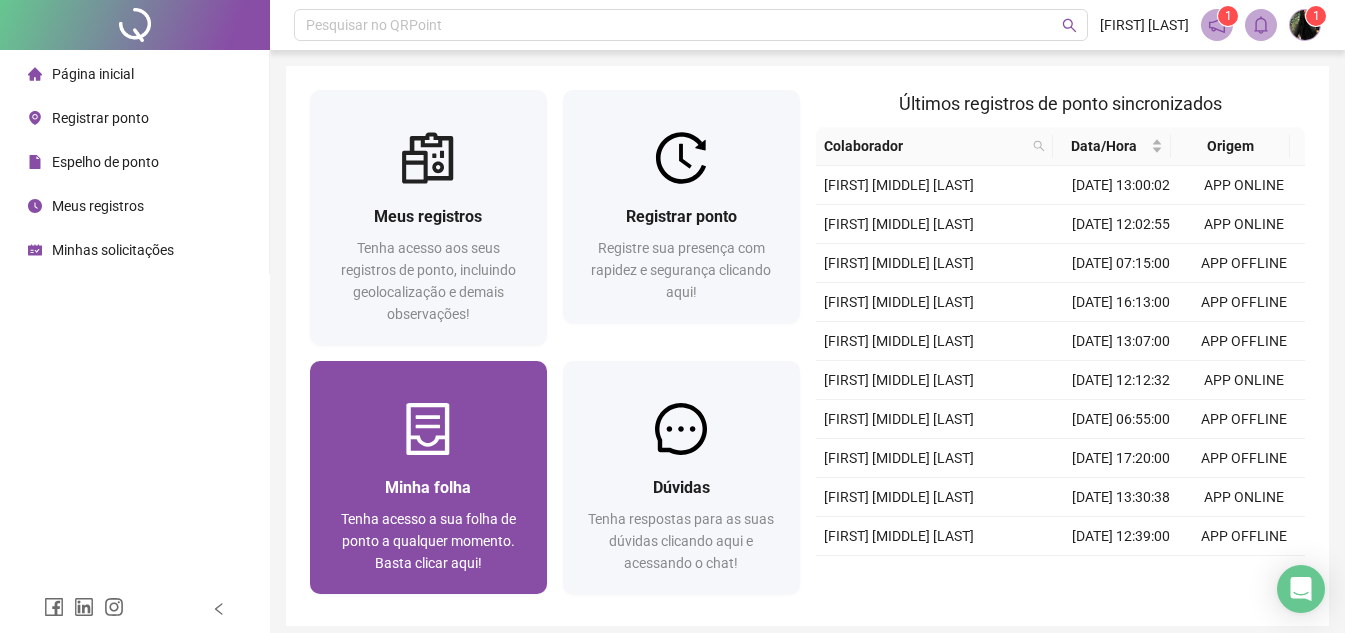scroll, scrollTop: 79, scrollLeft: 0, axis: vertical 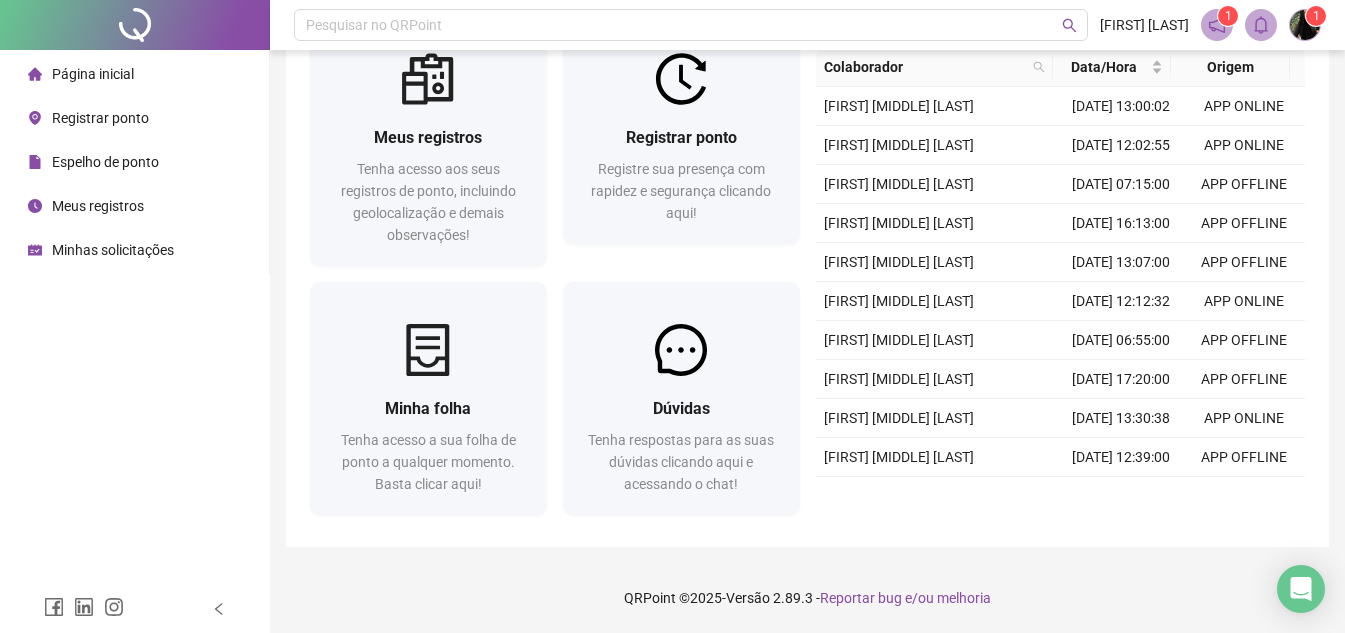 click on "Minhas solicitações" at bounding box center [113, 250] 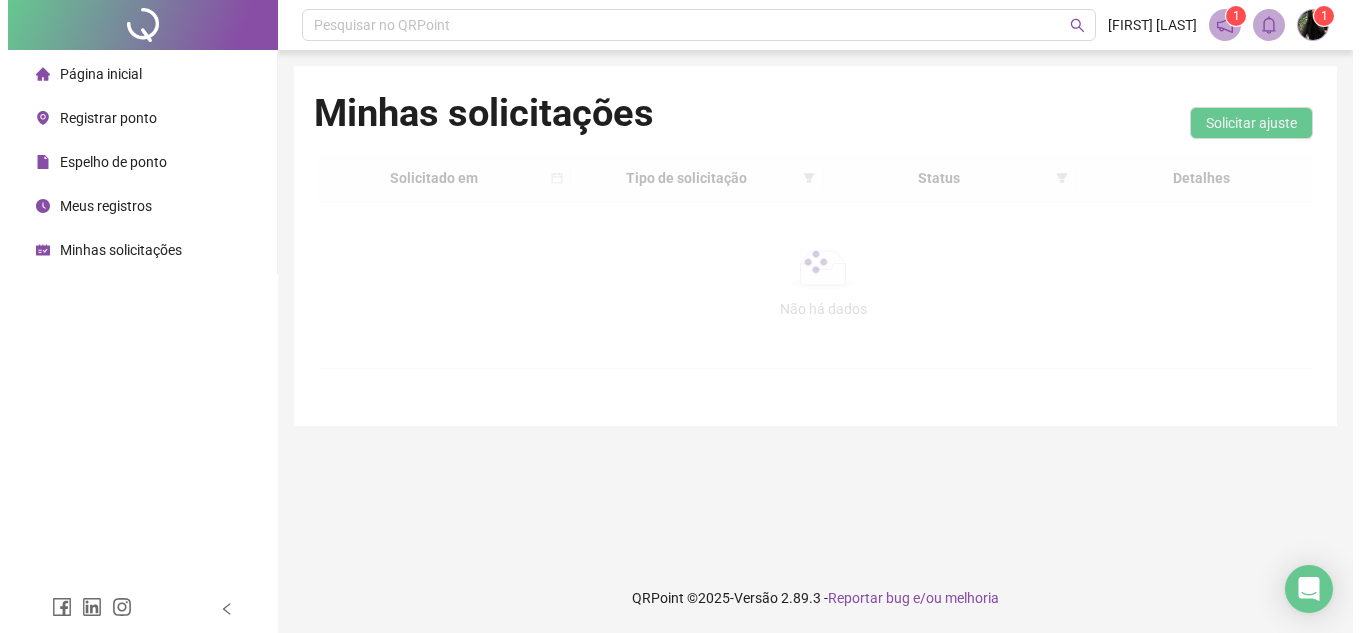 scroll, scrollTop: 0, scrollLeft: 0, axis: both 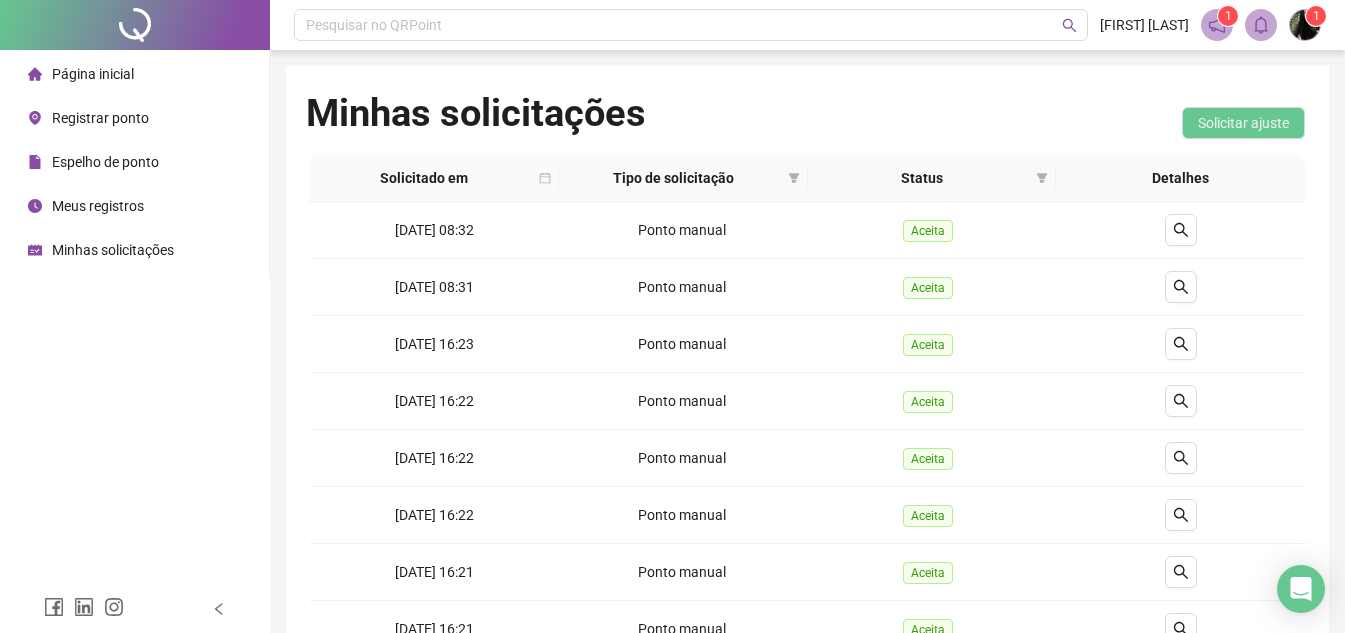 click on "Espelho de ponto" at bounding box center (105, 162) 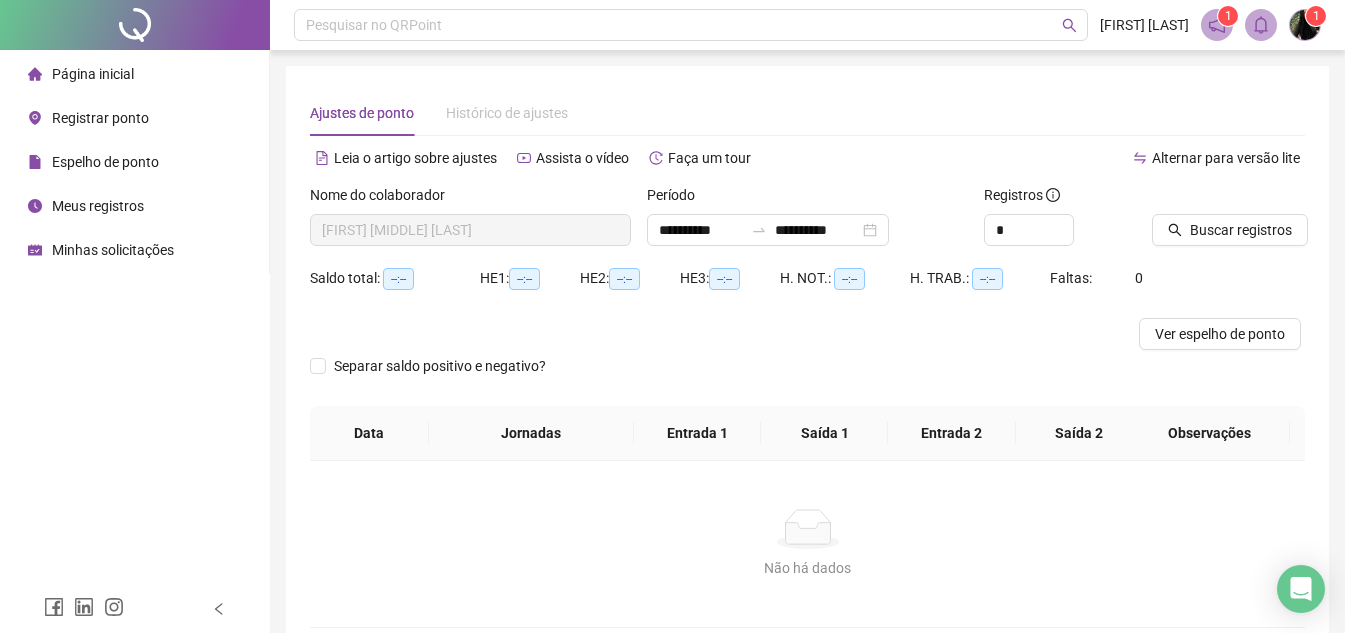 click on "Registrar ponto" at bounding box center [100, 118] 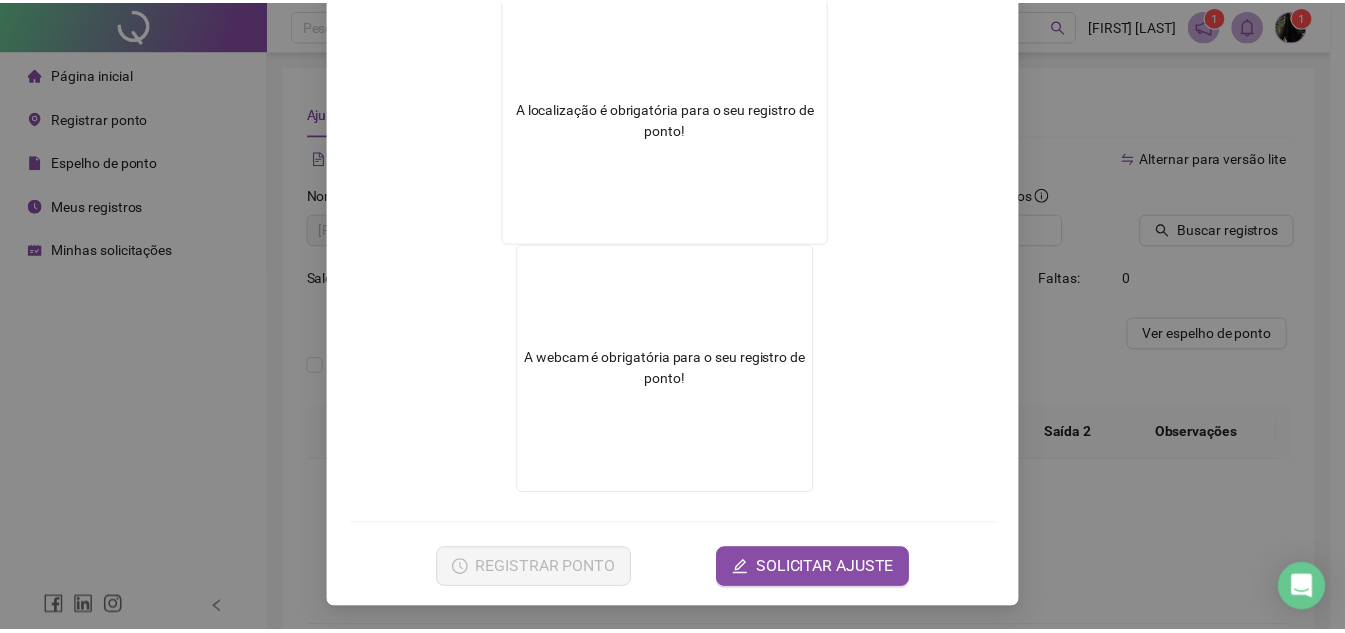 scroll, scrollTop: 0, scrollLeft: 0, axis: both 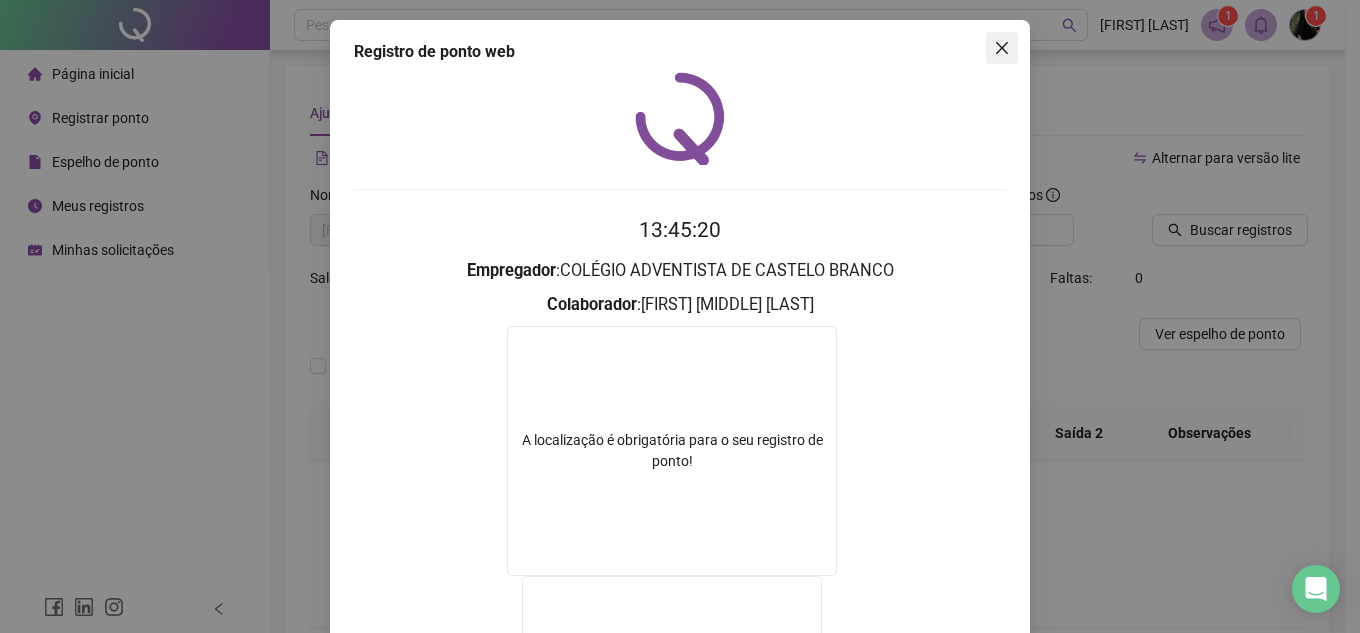 click 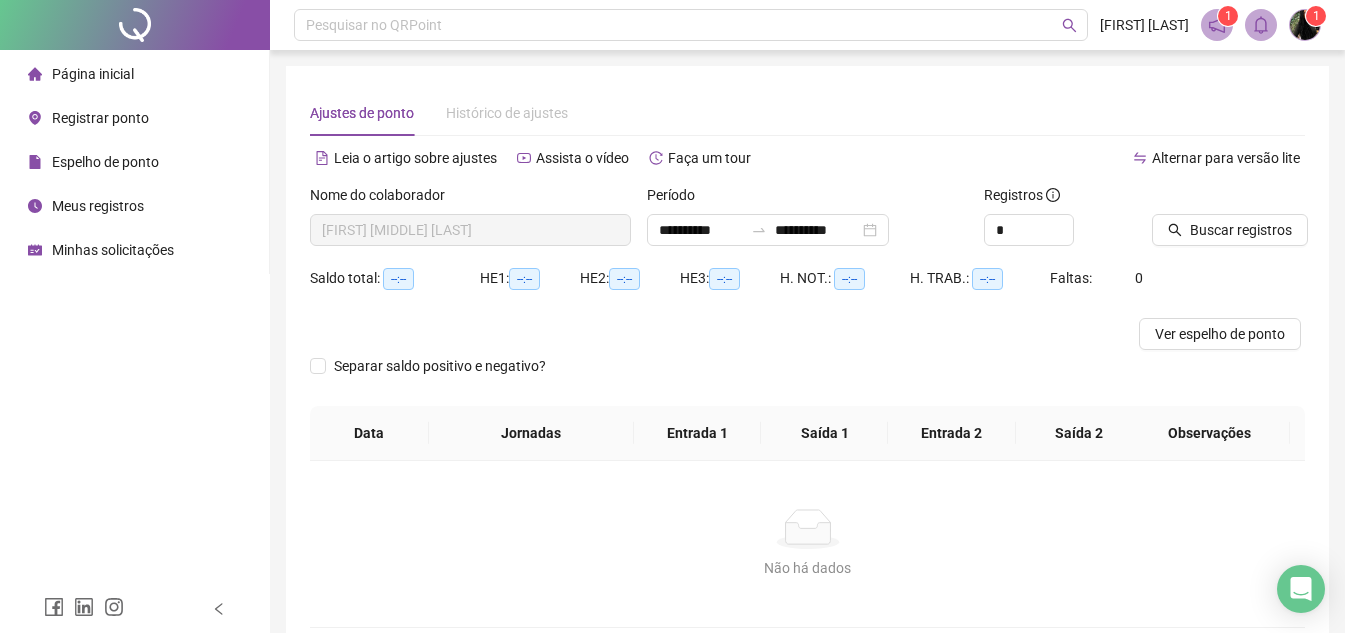 click on "Registrar ponto" at bounding box center [100, 118] 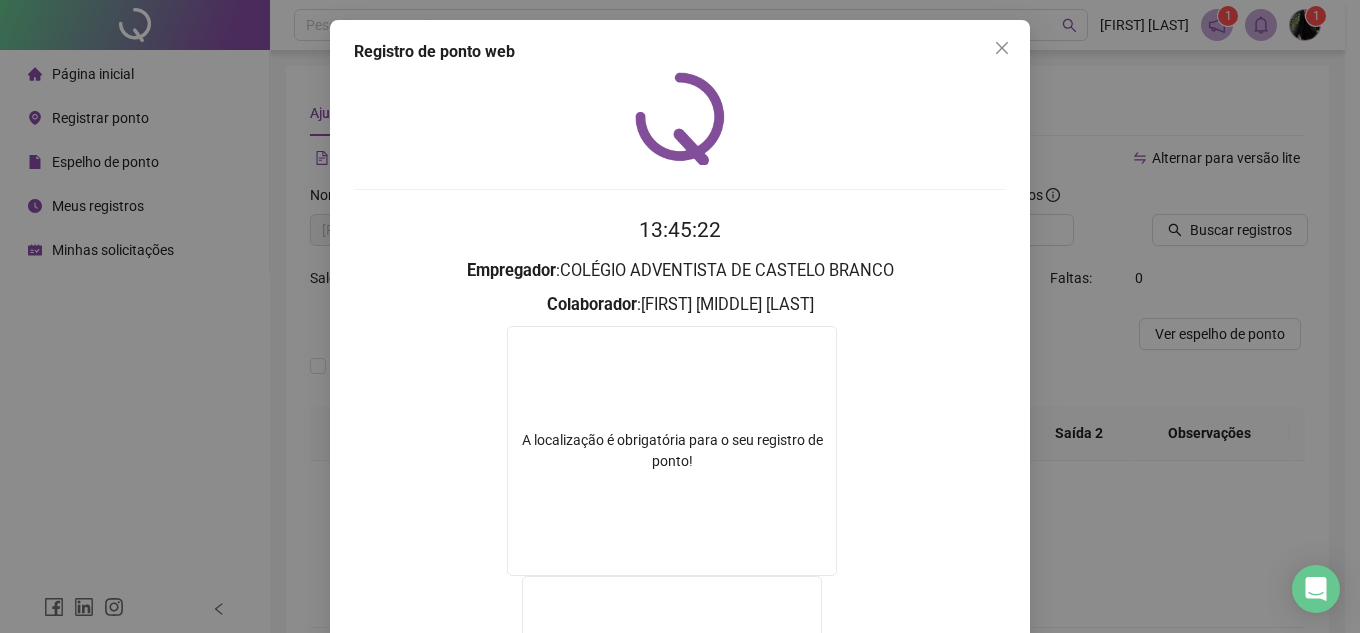 click on "Registro de ponto web 13:45:22 Empregador :  COLÉGIO ADVENTISTA DE CASTELO BRANCO Colaborador :  JESSICA GOMES BARBOSA SANTANA A localização é obrigatória para o seu registro de ponto! A webcam é obrigatória para o seu registro de ponto! REGISTRAR PONTO SOLICITAR AJUSTE" at bounding box center [680, 316] 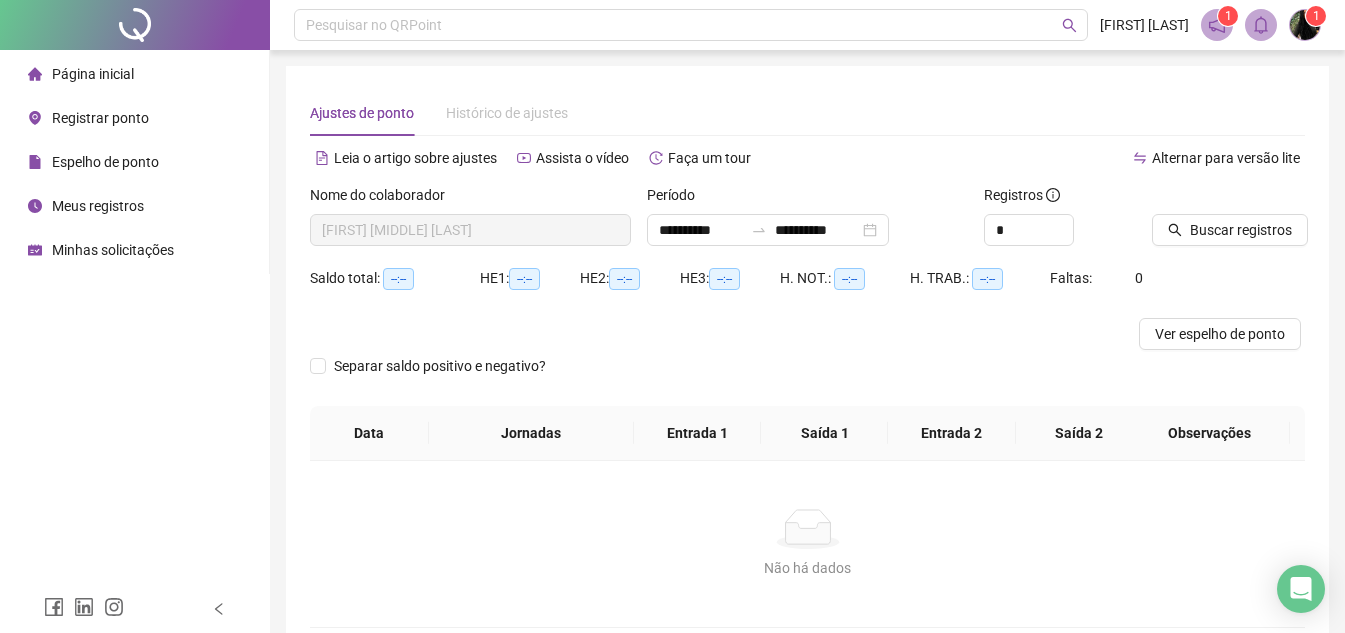 click on "Espelho de ponto" at bounding box center [105, 162] 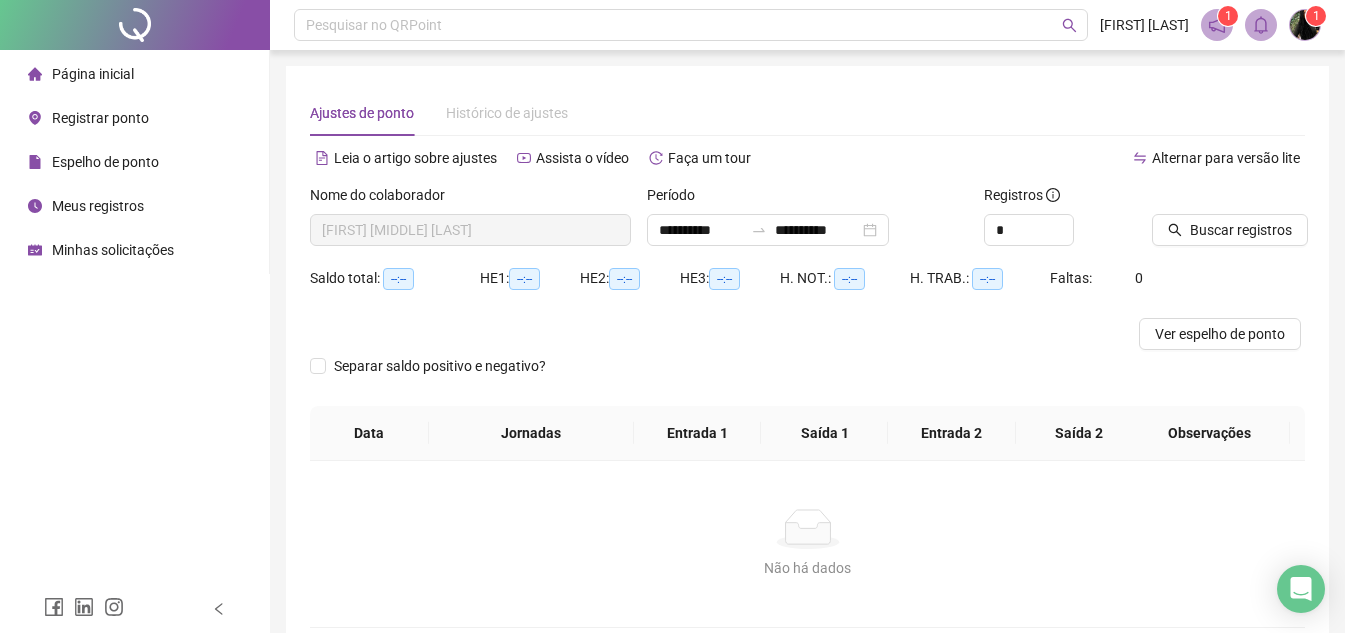 click on "Espelho de ponto" at bounding box center (105, 162) 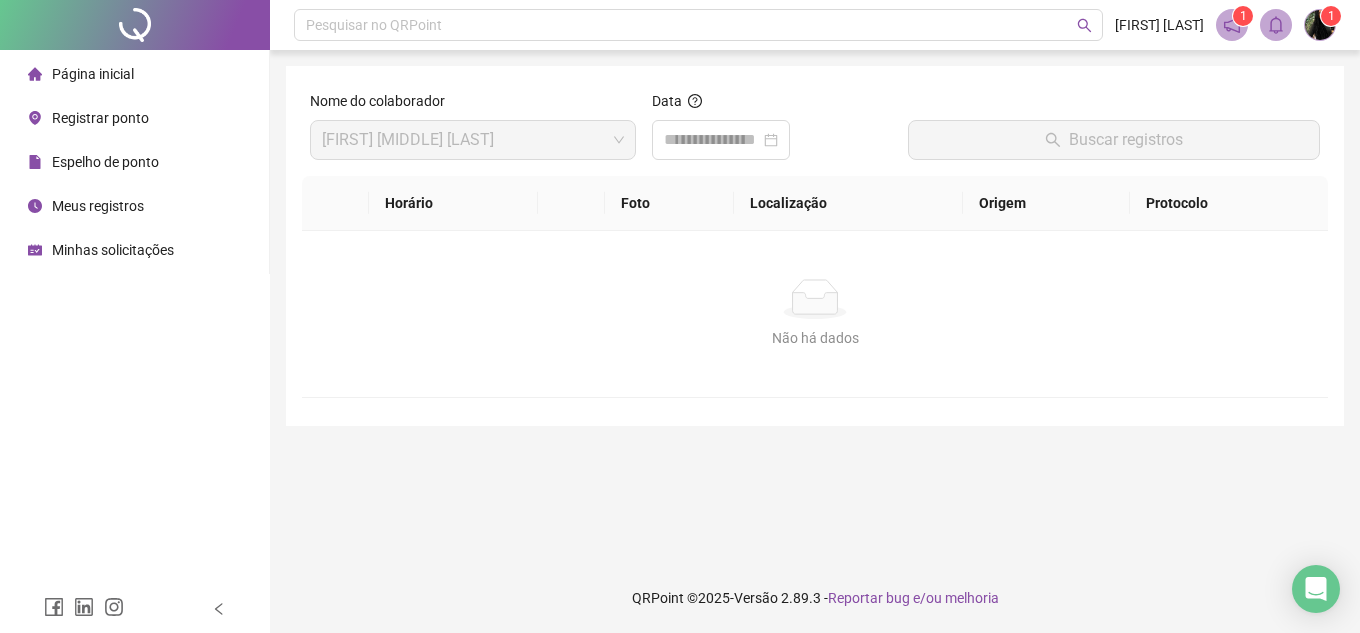 click on "Registrar ponto" at bounding box center (100, 118) 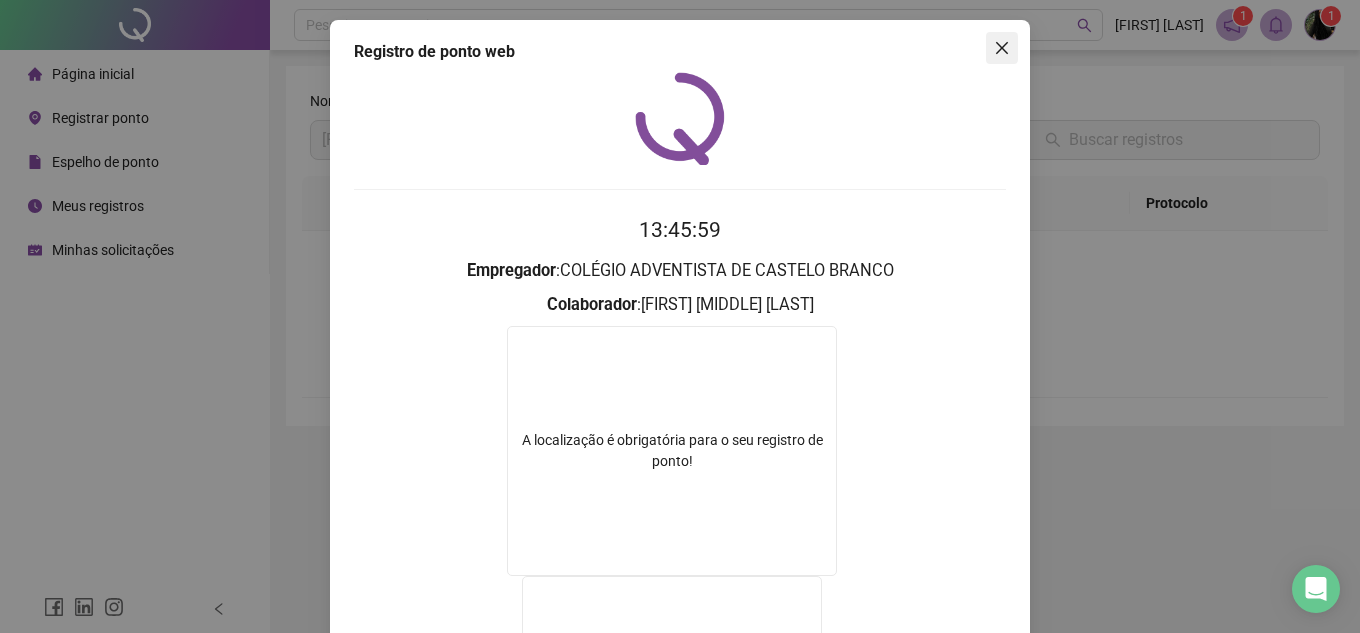 click 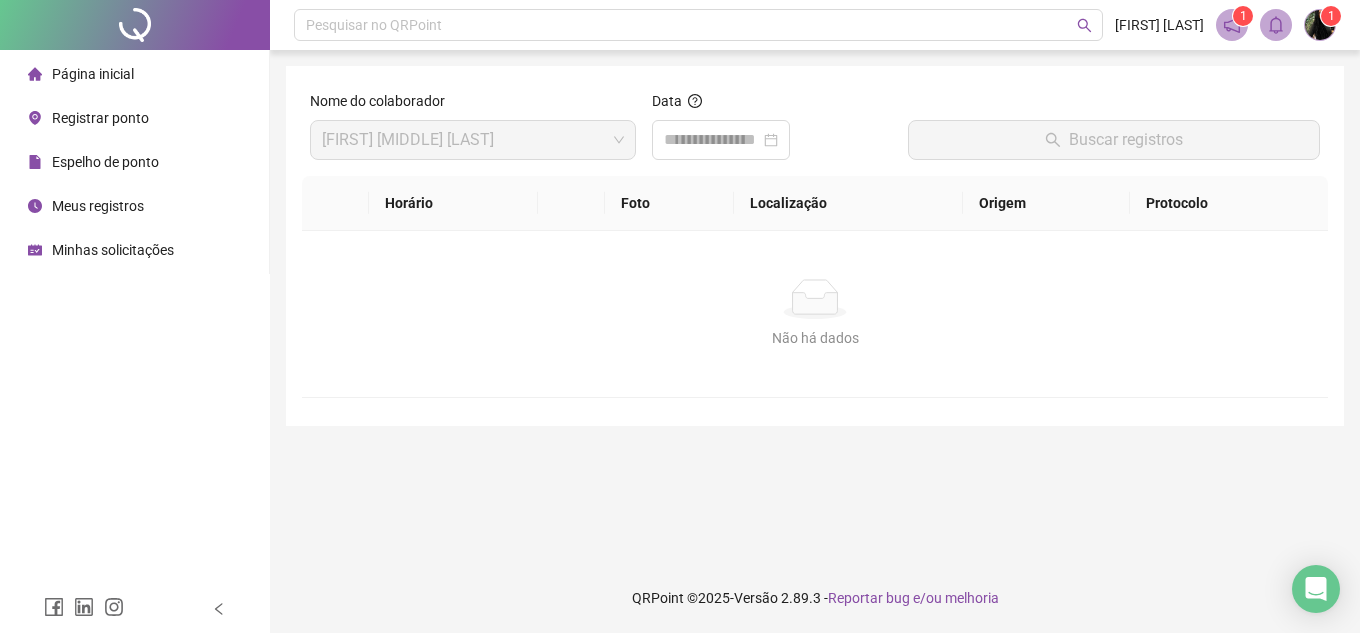 click on "Meus registros" at bounding box center (98, 206) 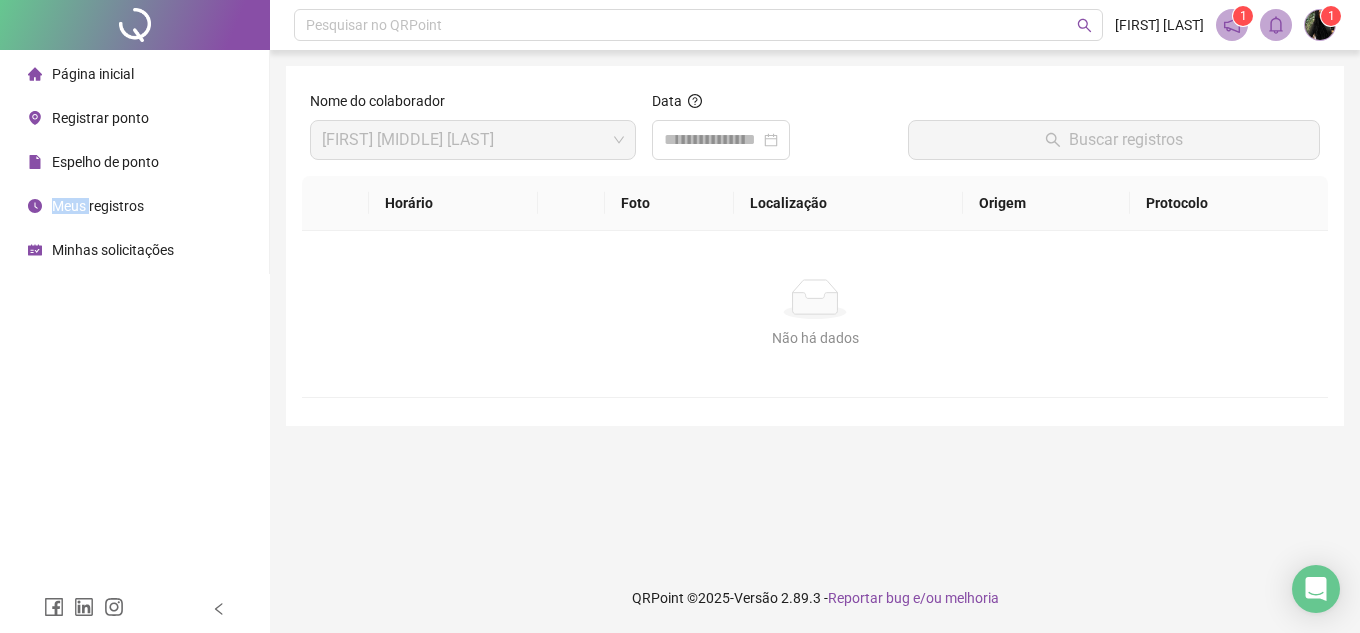 click on "Meus registros" at bounding box center (98, 206) 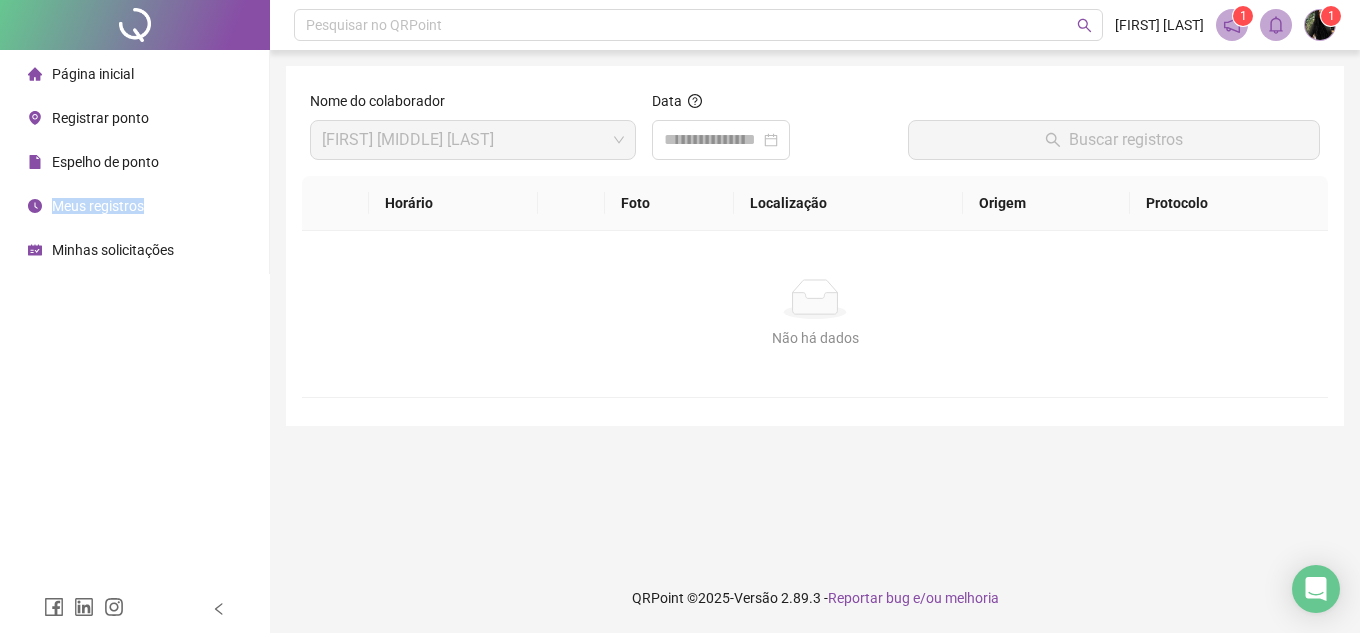 click on "Meus registros" at bounding box center [98, 206] 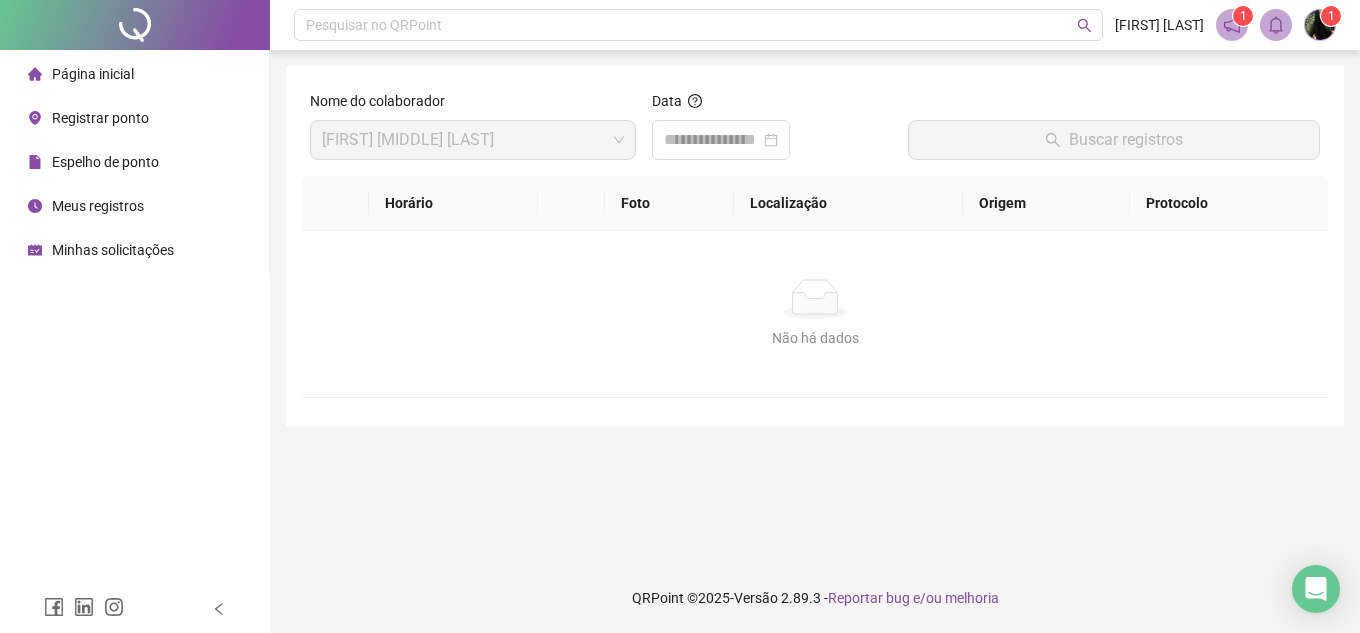 click on "Minhas solicitações" at bounding box center (113, 250) 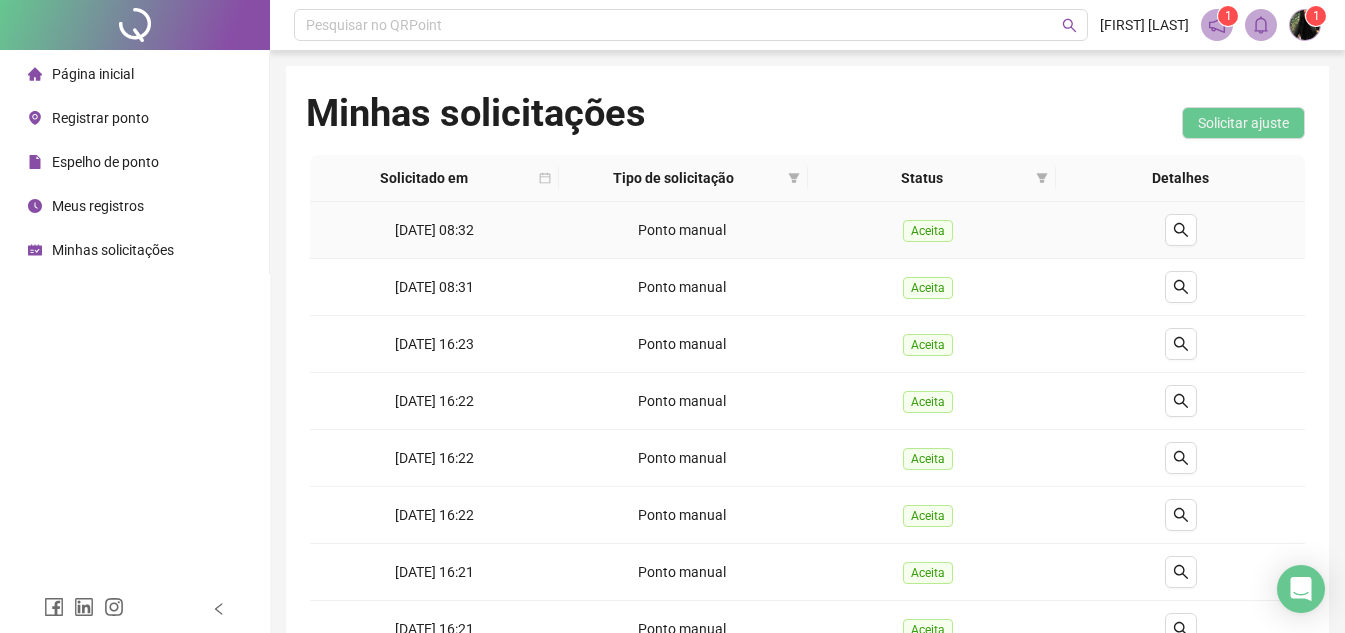 click on "01/08/2025 08:32" at bounding box center (434, 230) 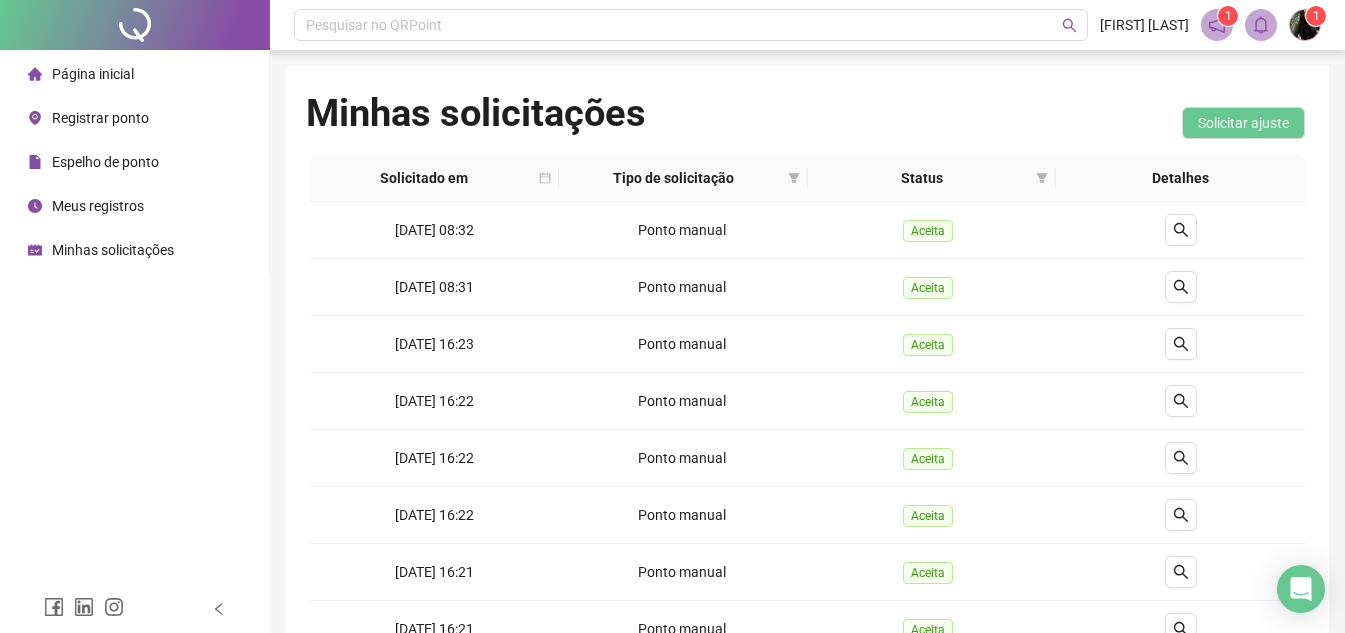 click on "Página inicial" at bounding box center (93, 74) 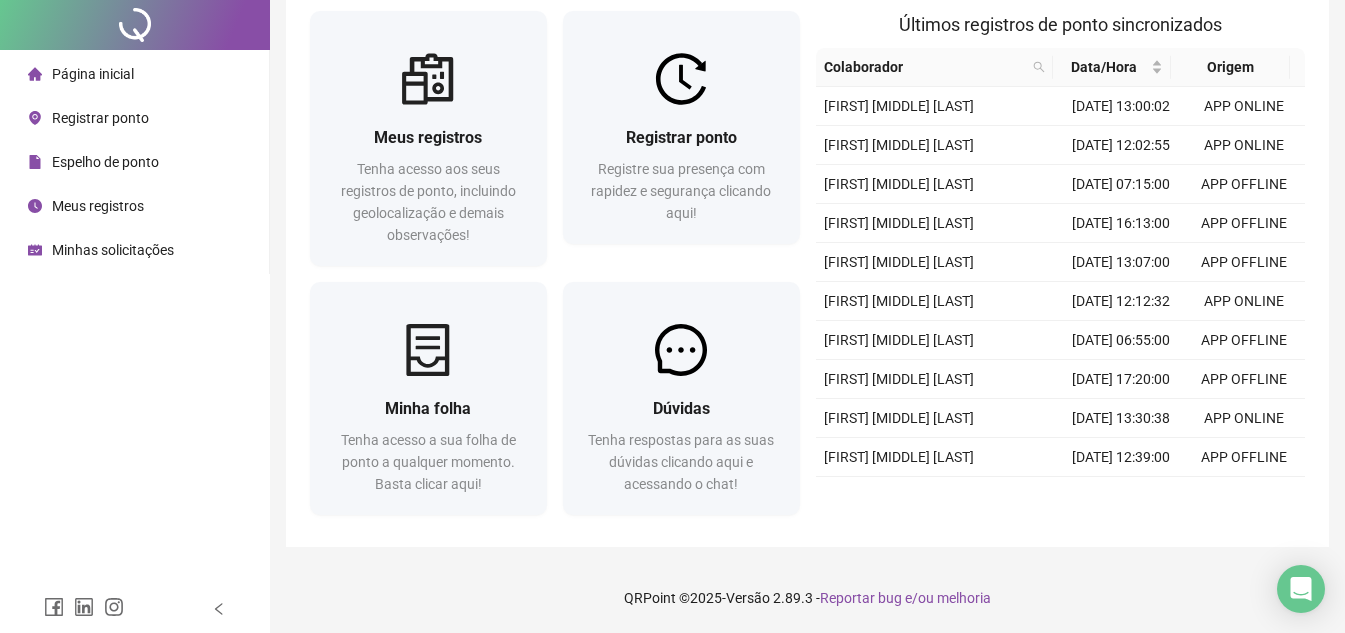 scroll, scrollTop: 0, scrollLeft: 0, axis: both 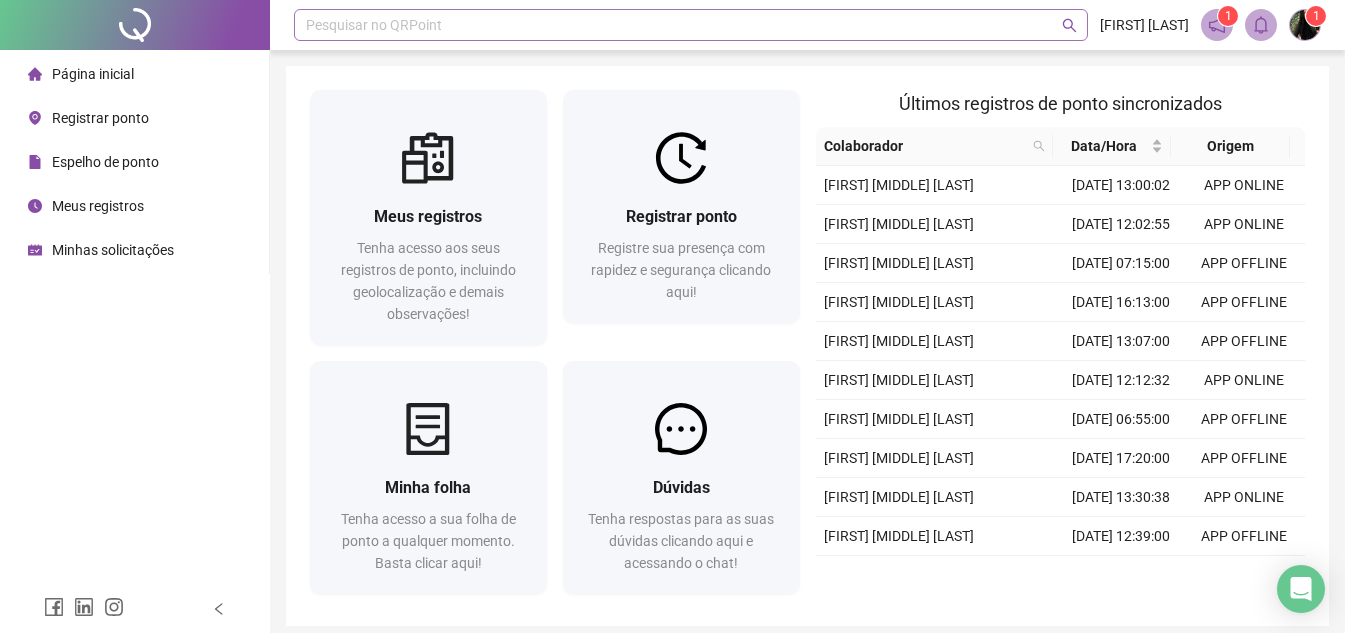 click on "Pesquisar no QRPoint" at bounding box center (691, 25) 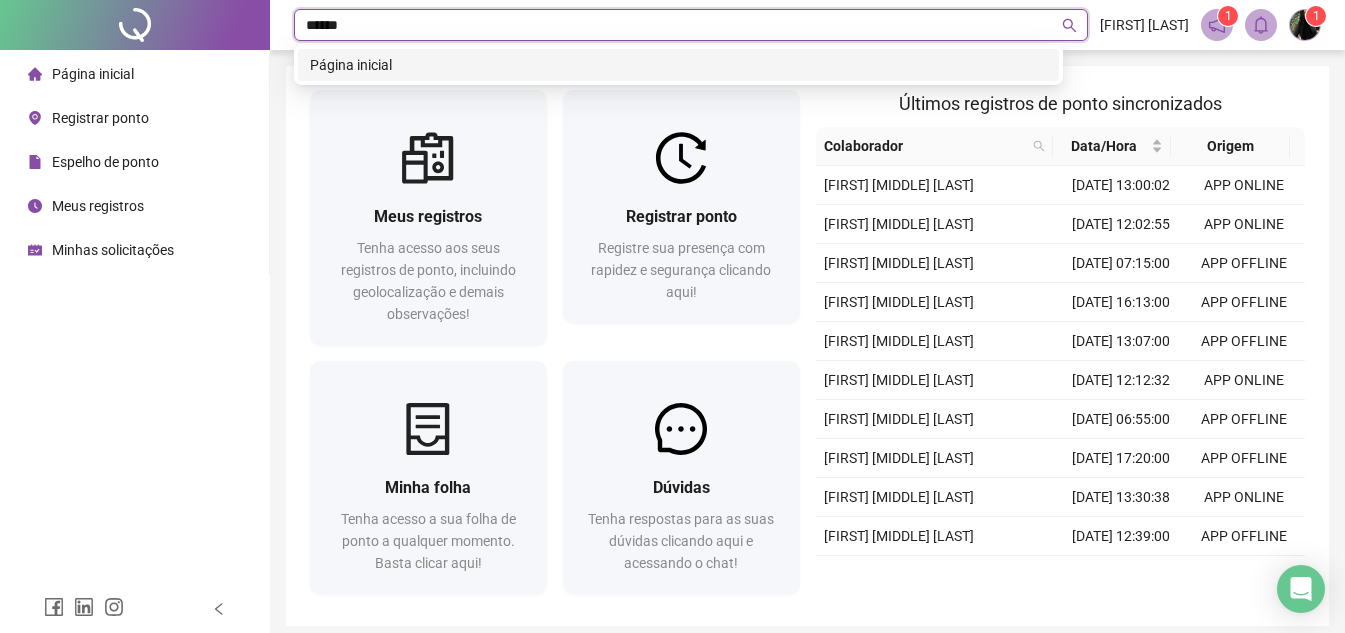 type on "*******" 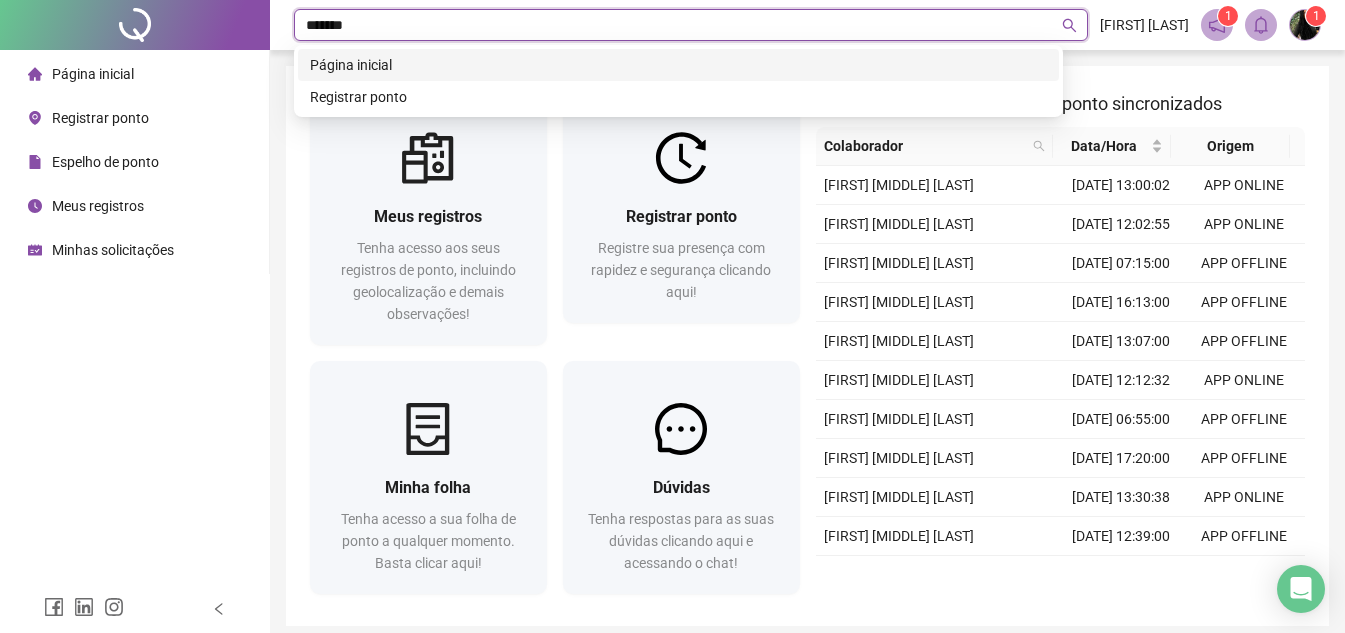 type 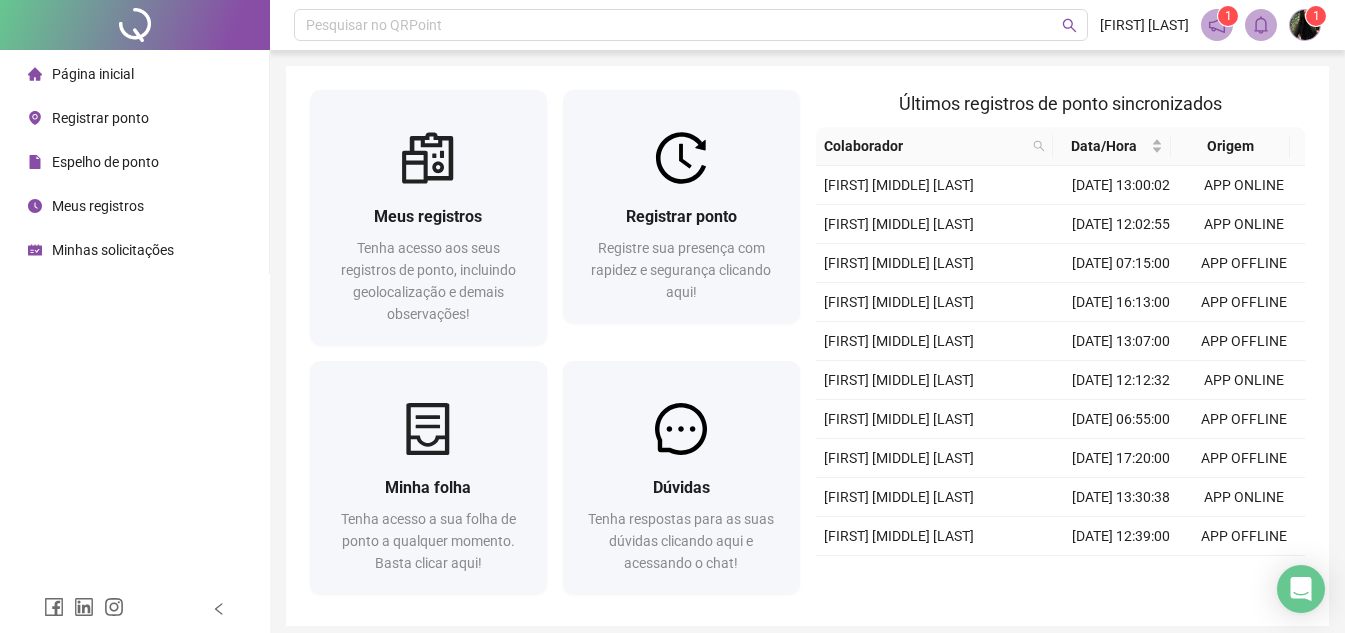 click at bounding box center [135, 25] 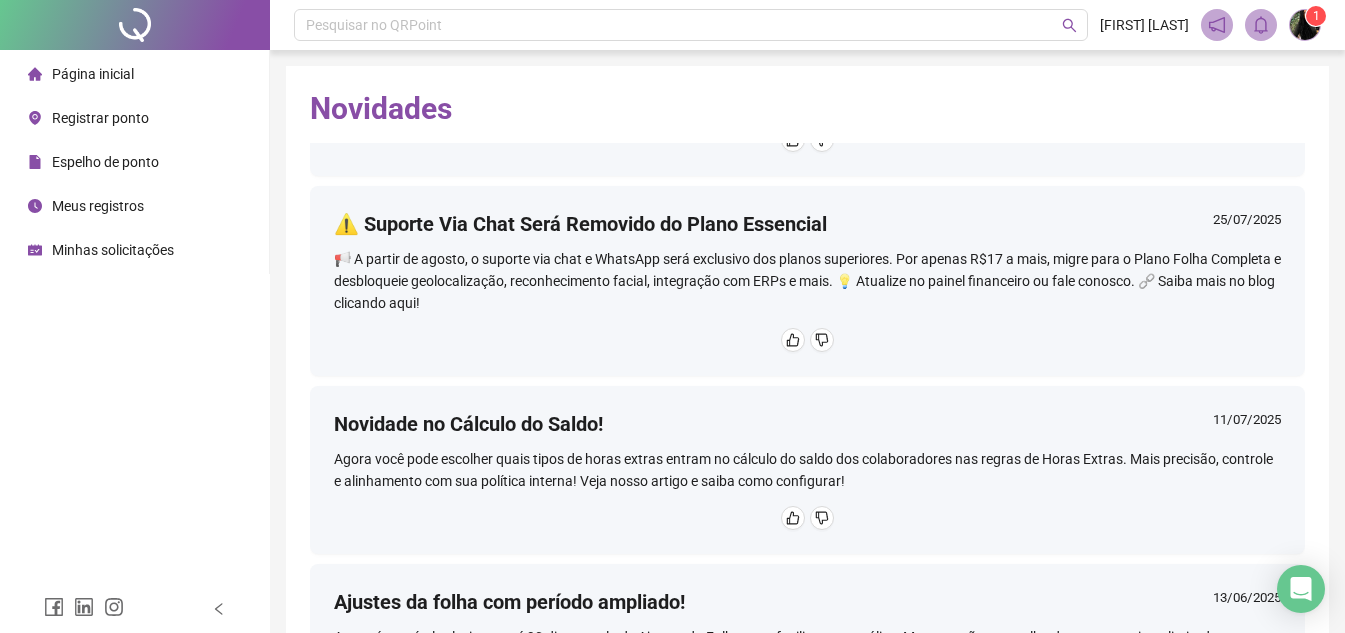 scroll, scrollTop: 0, scrollLeft: 0, axis: both 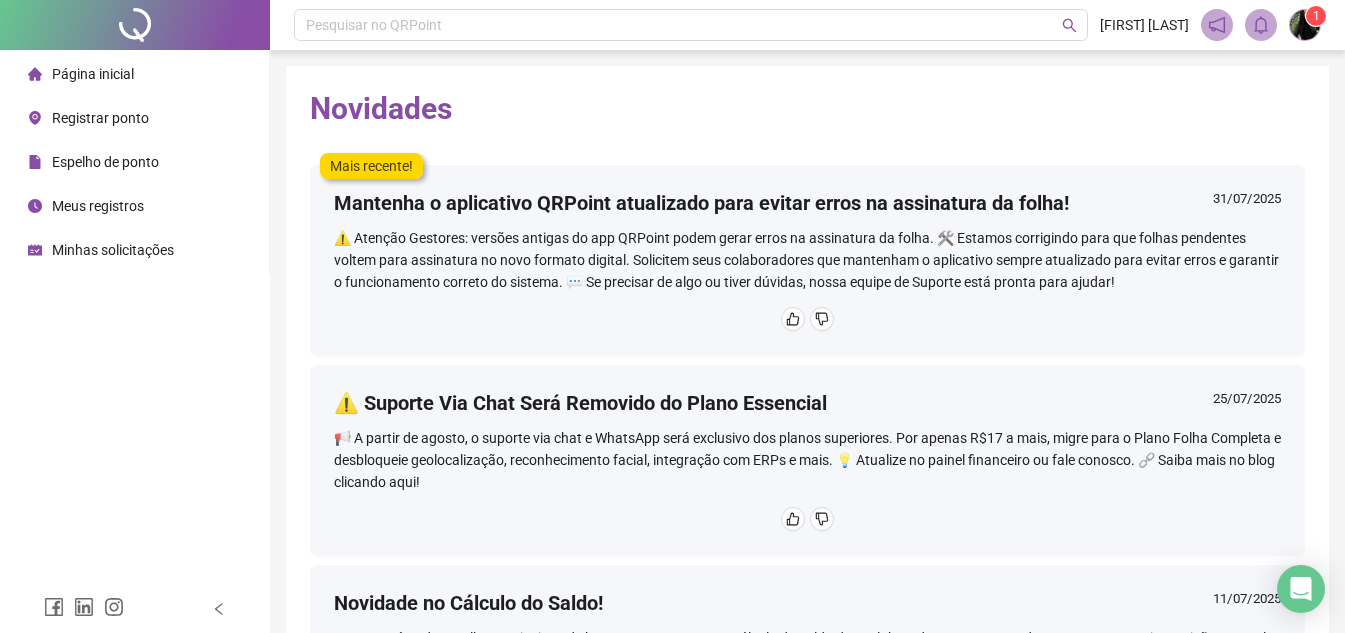 click on "1" at bounding box center (1316, 16) 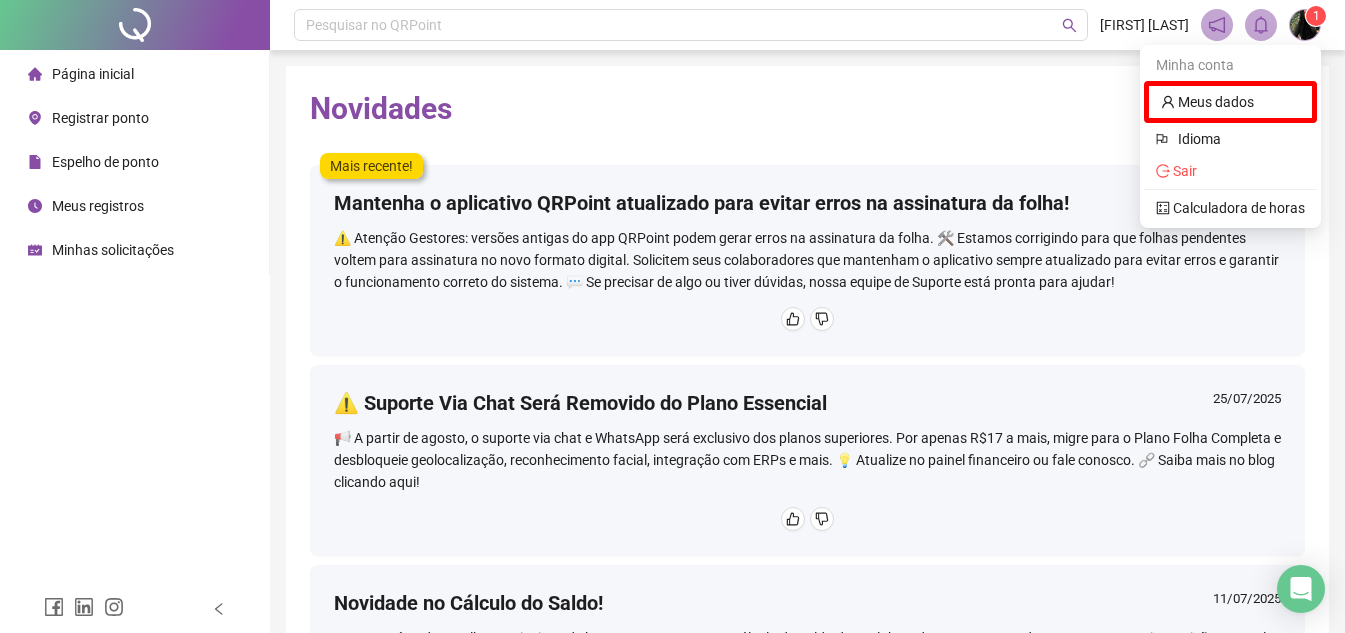 click on "1" at bounding box center [1316, 16] 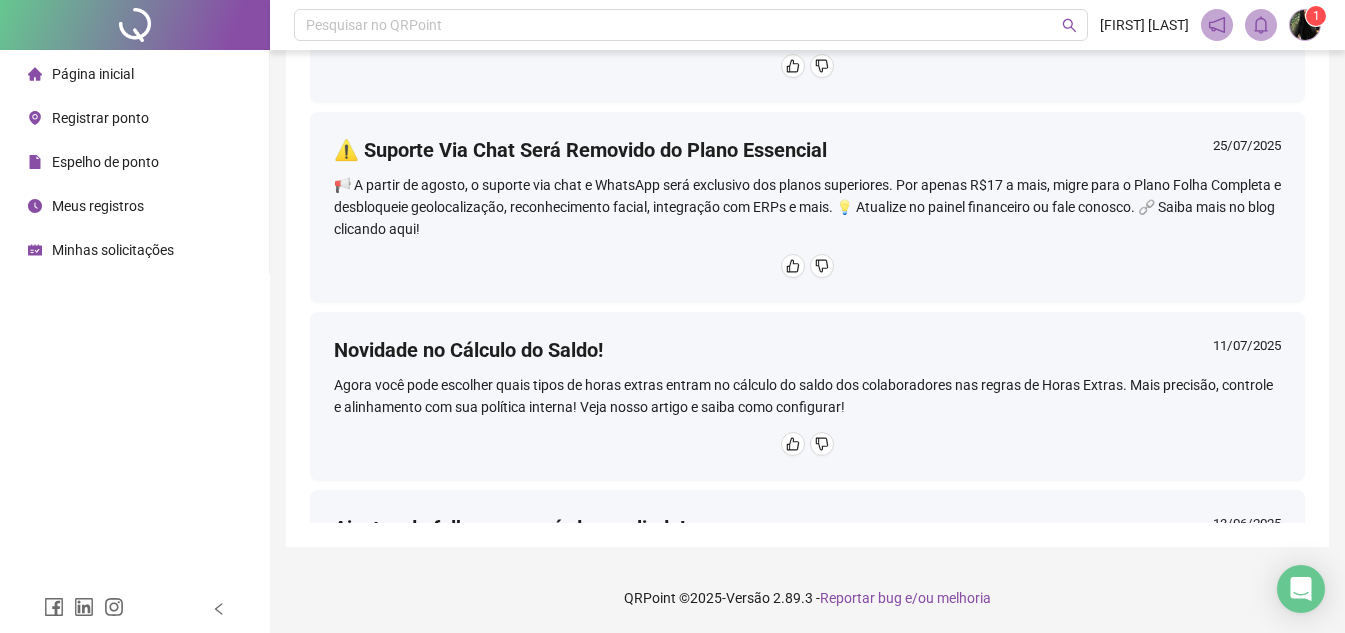 scroll, scrollTop: 0, scrollLeft: 0, axis: both 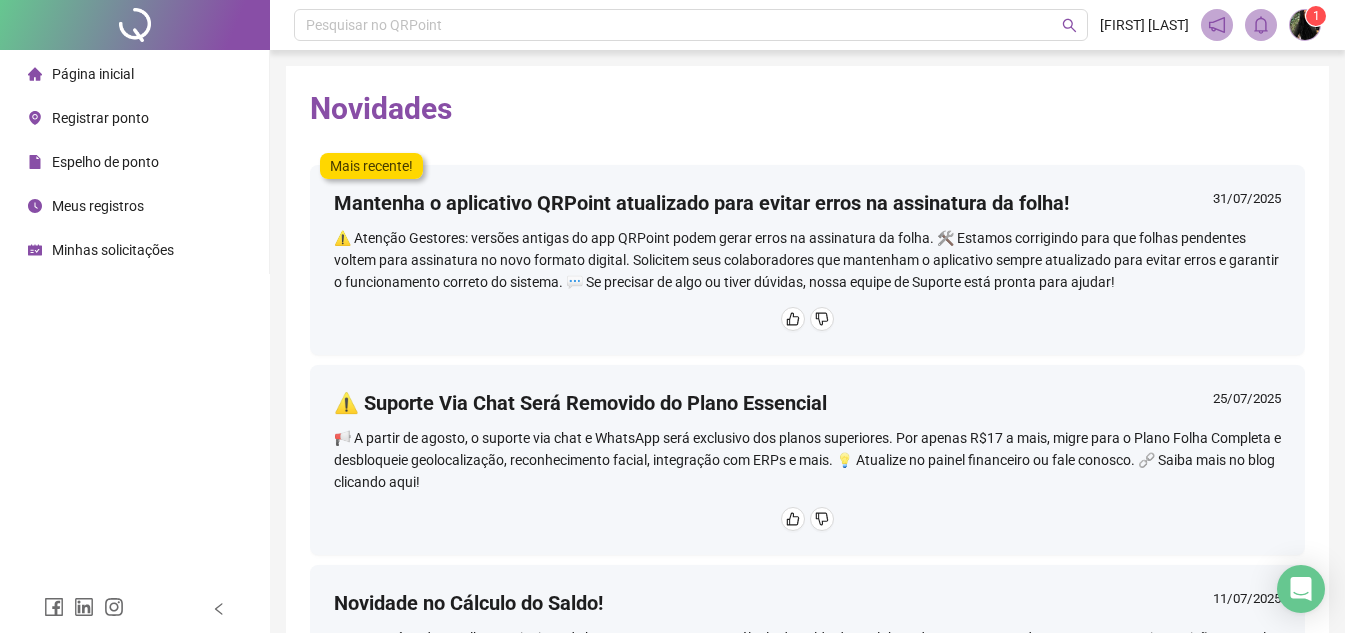 click at bounding box center [135, 25] 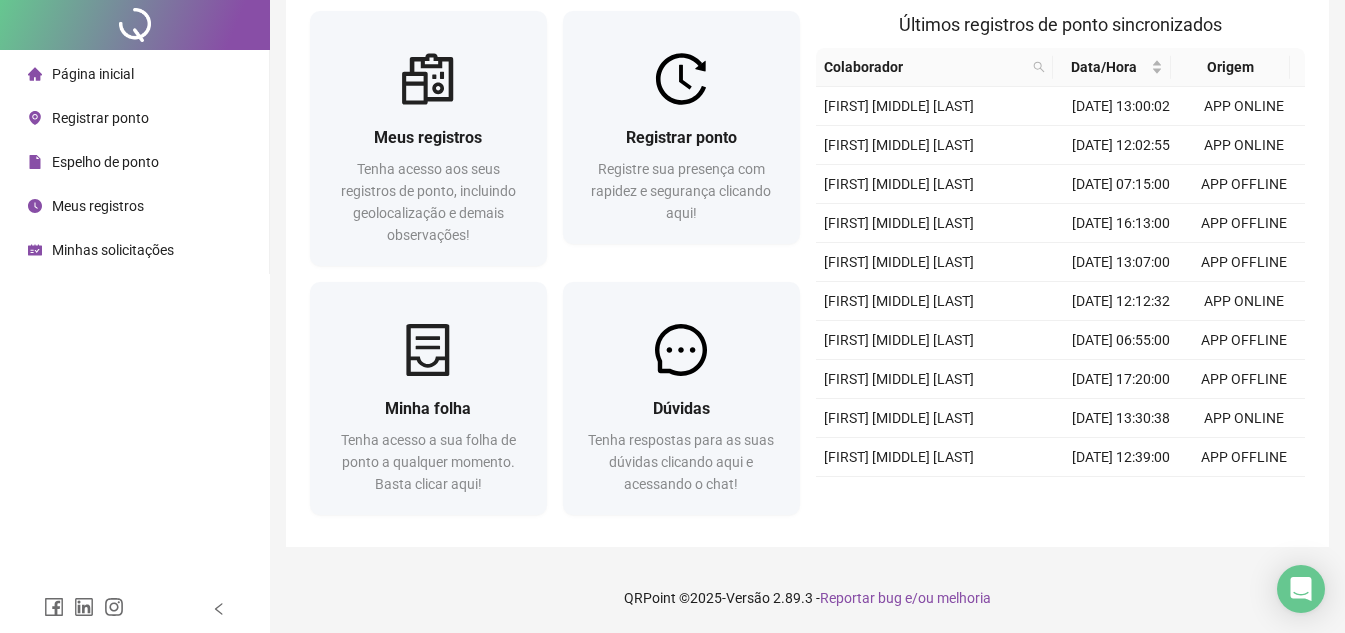 scroll, scrollTop: 0, scrollLeft: 0, axis: both 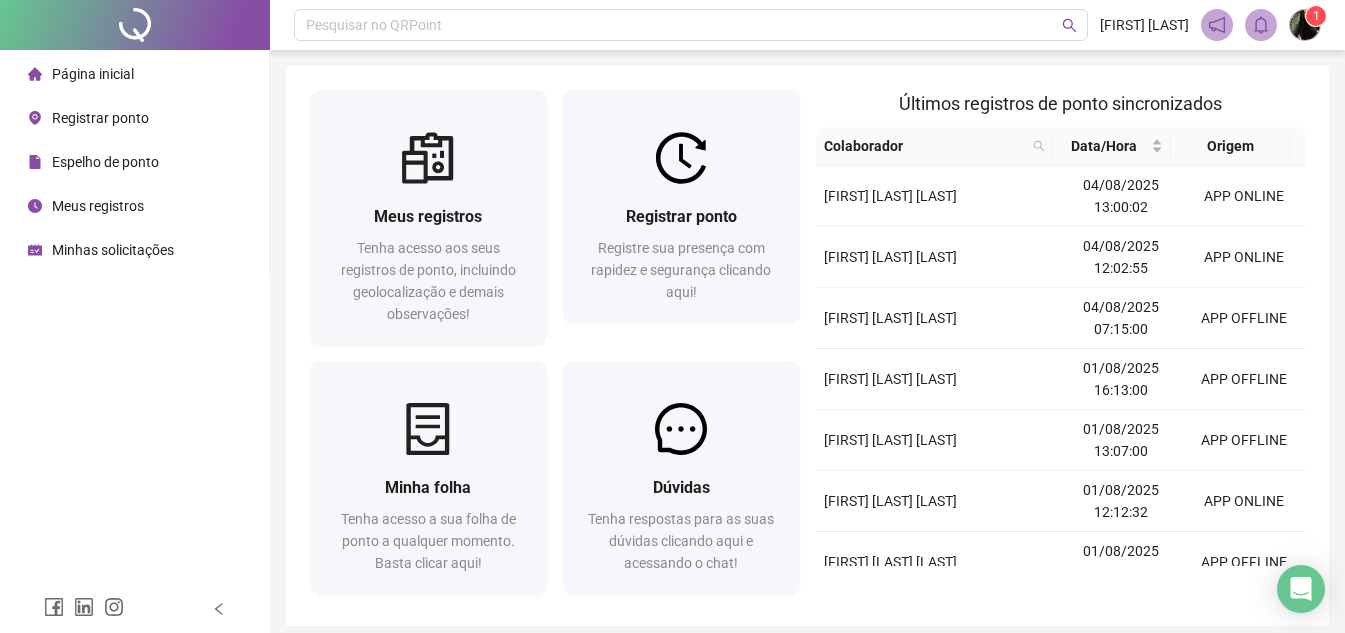 click on "Página inicial" at bounding box center (93, 74) 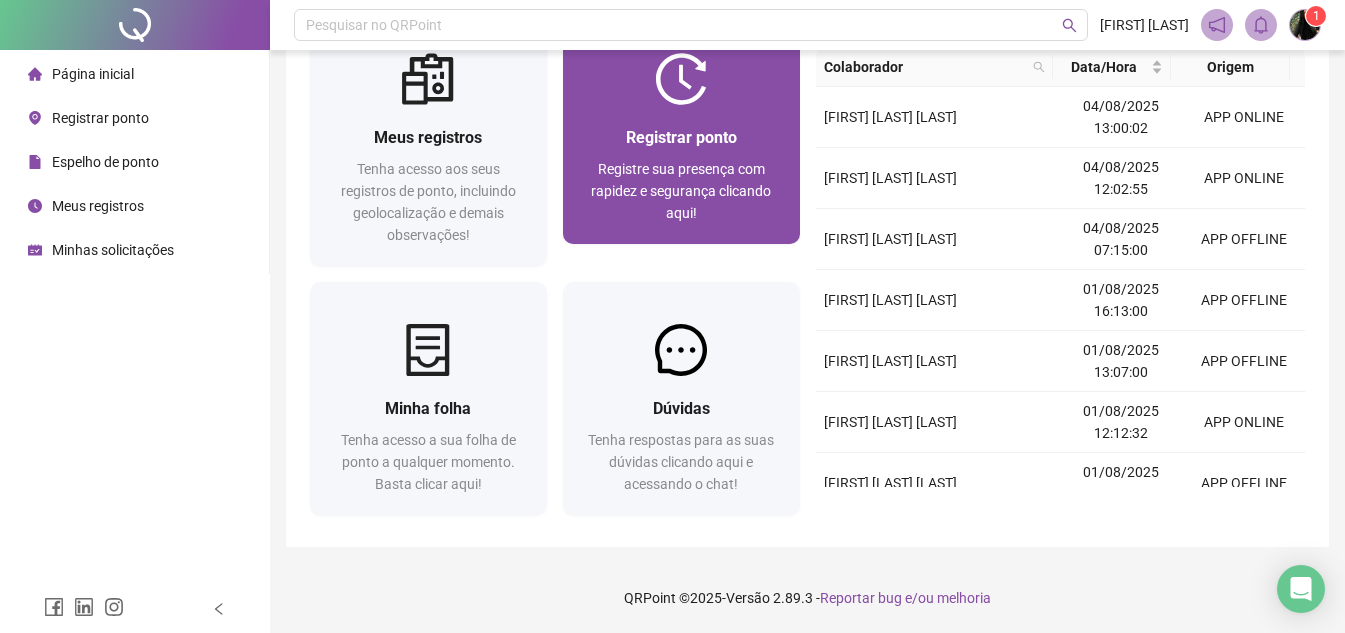 scroll, scrollTop: 0, scrollLeft: 0, axis: both 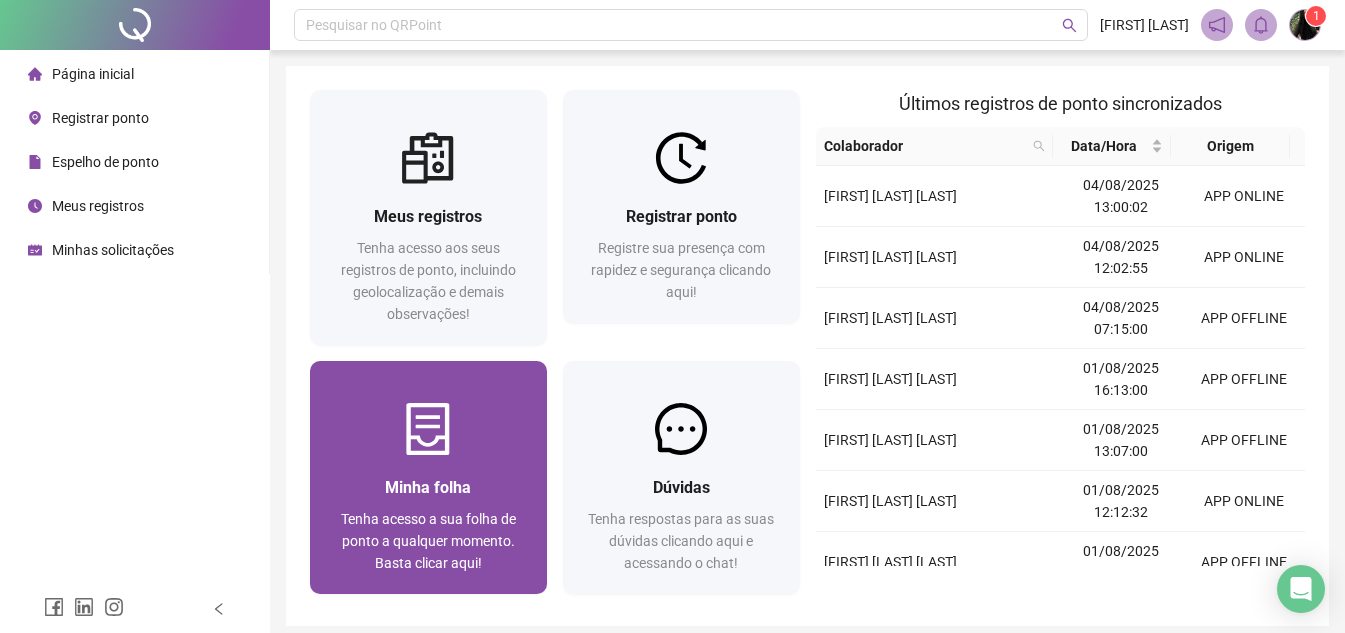 click on "Minha folha Tenha acesso a sua folha de ponto a qualquer momento. Basta clicar aqui!" at bounding box center [428, 524] 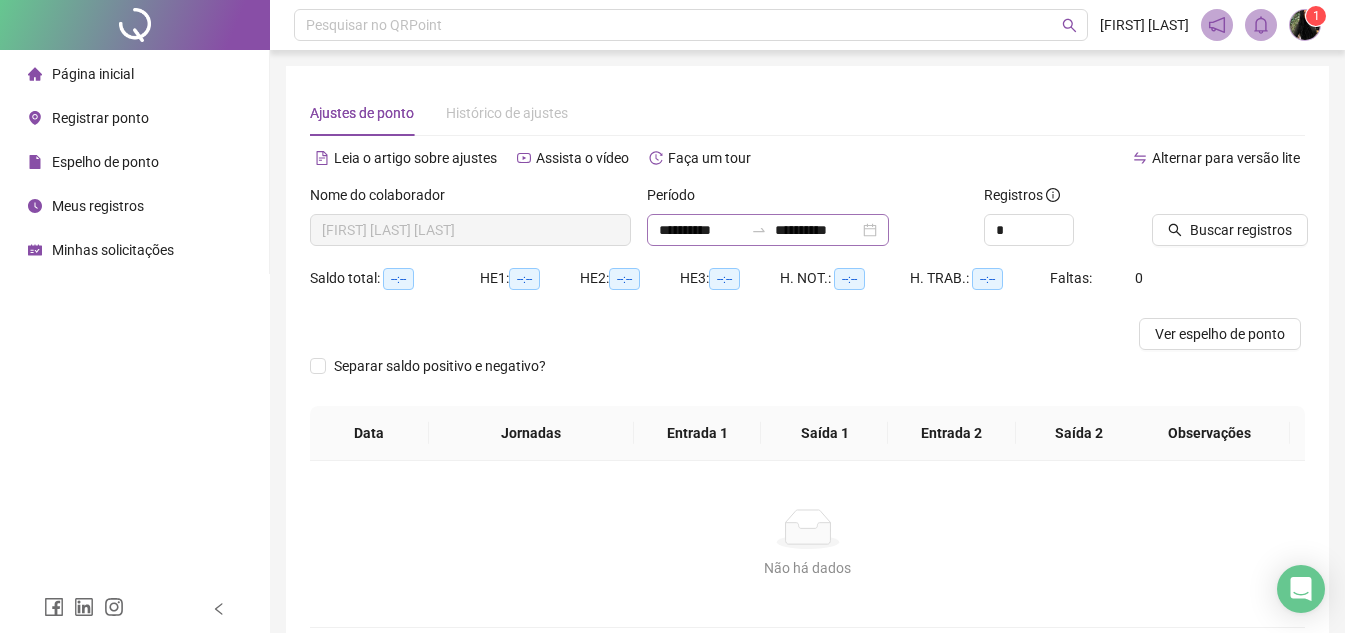click on "**********" at bounding box center [768, 230] 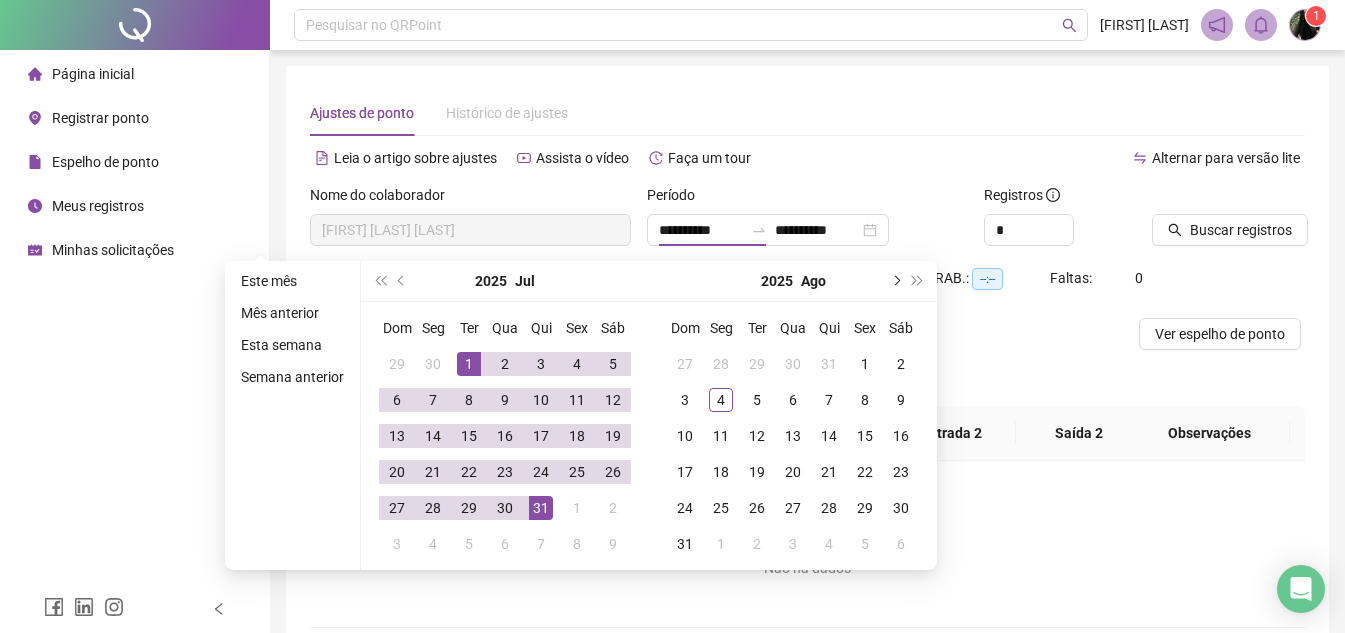 click at bounding box center [895, 281] 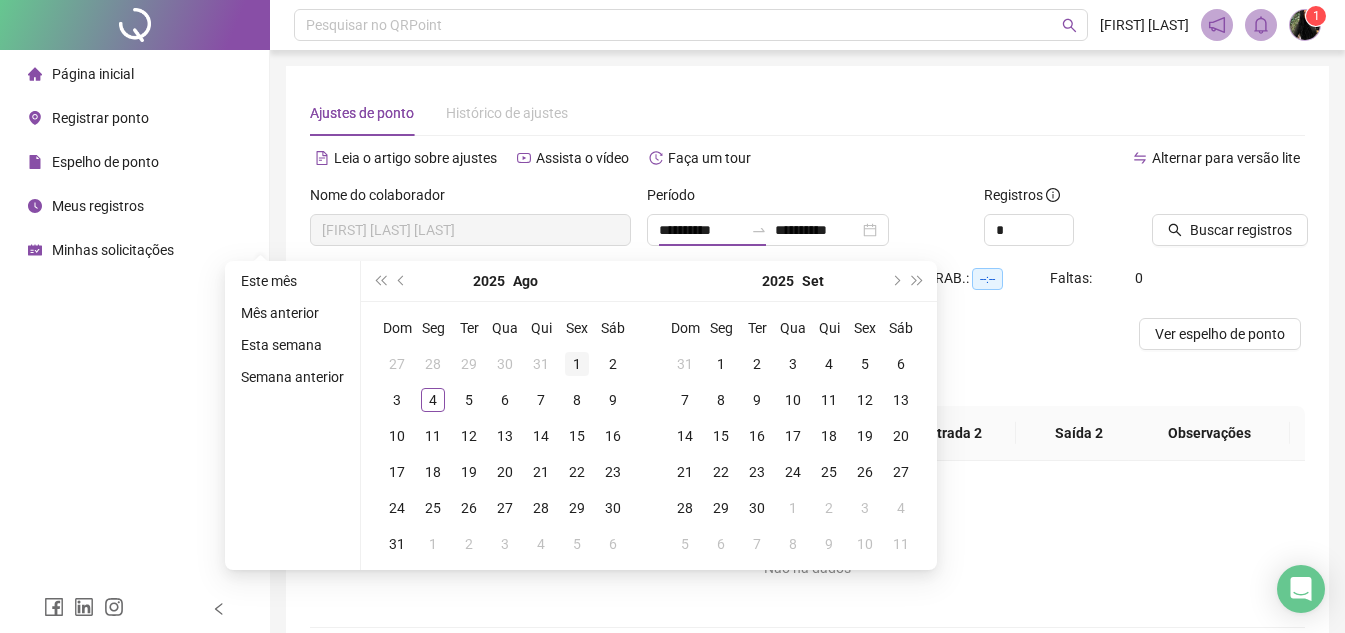 type on "**********" 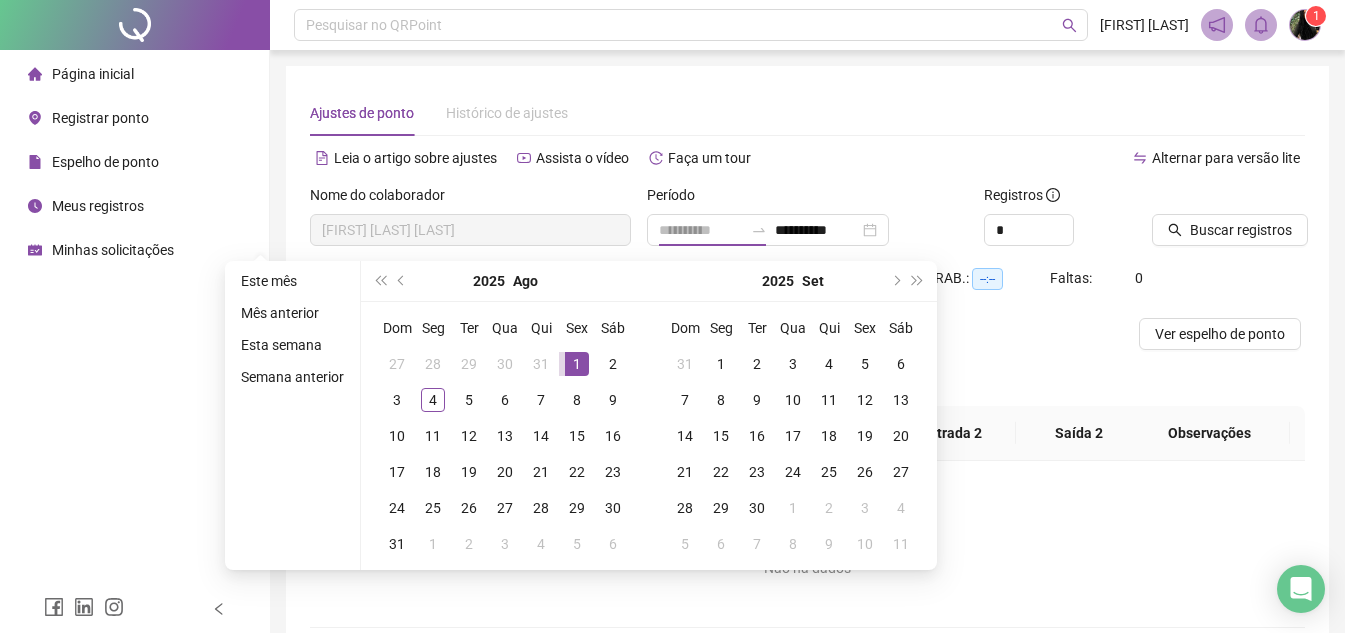 click on "1" at bounding box center [577, 364] 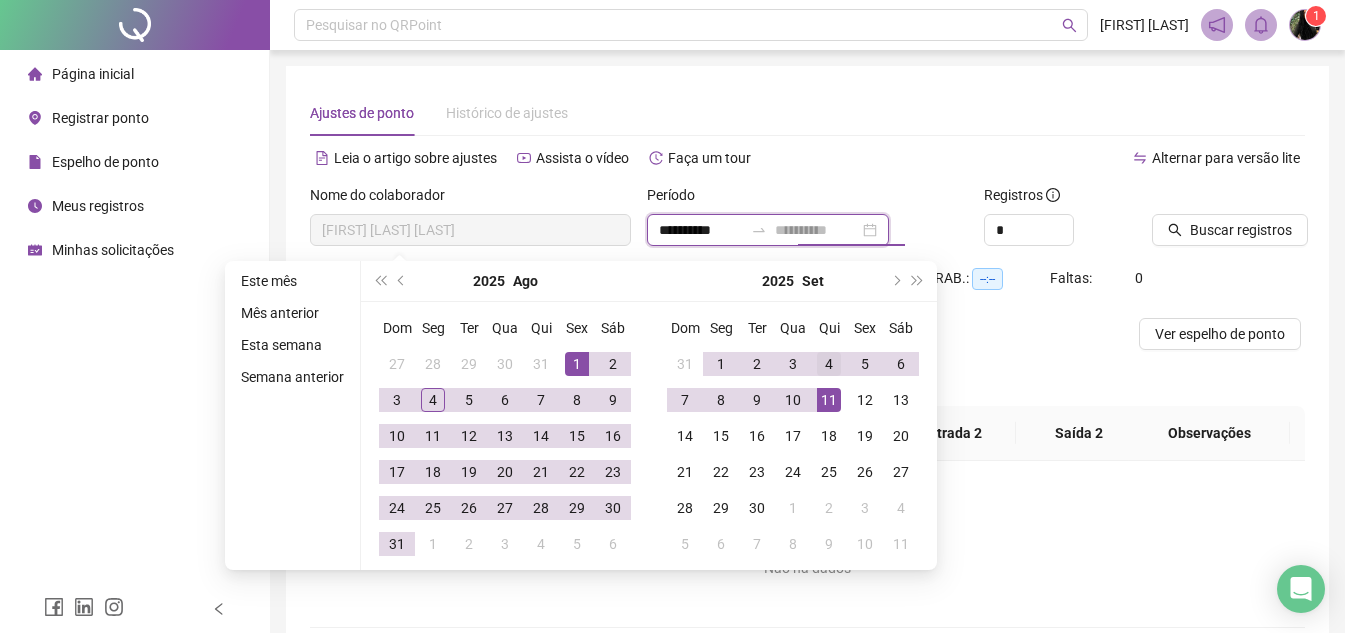 type on "**********" 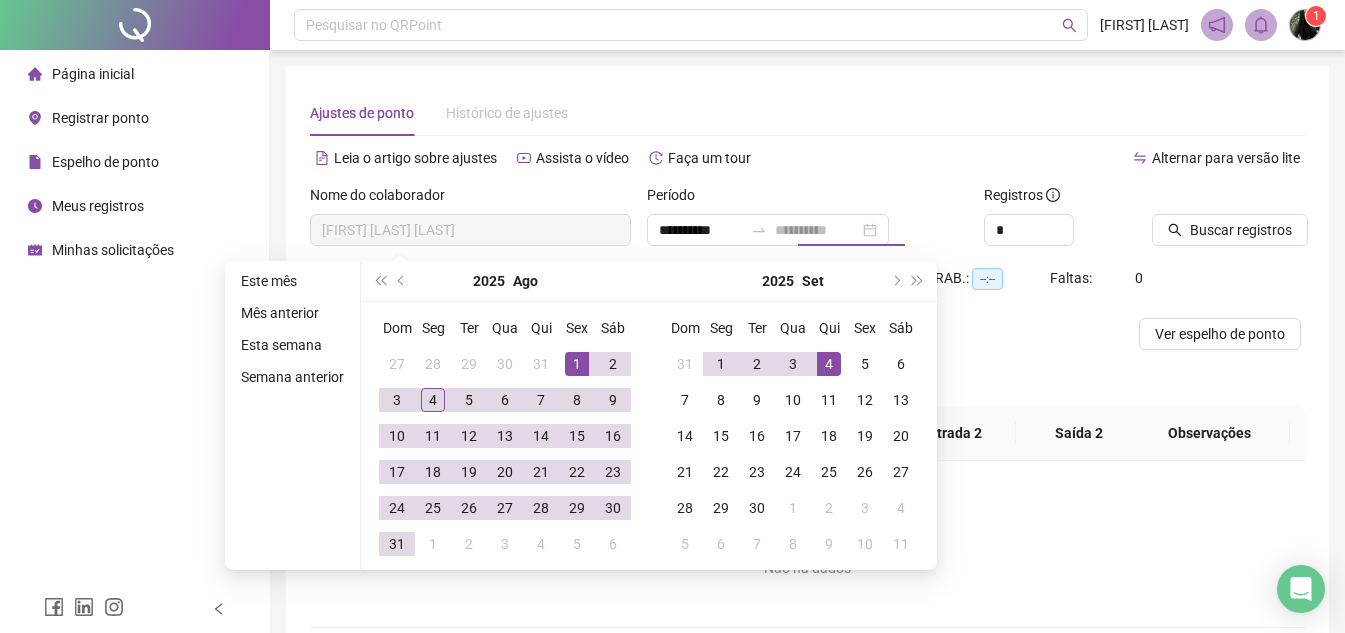 click on "4" at bounding box center [829, 364] 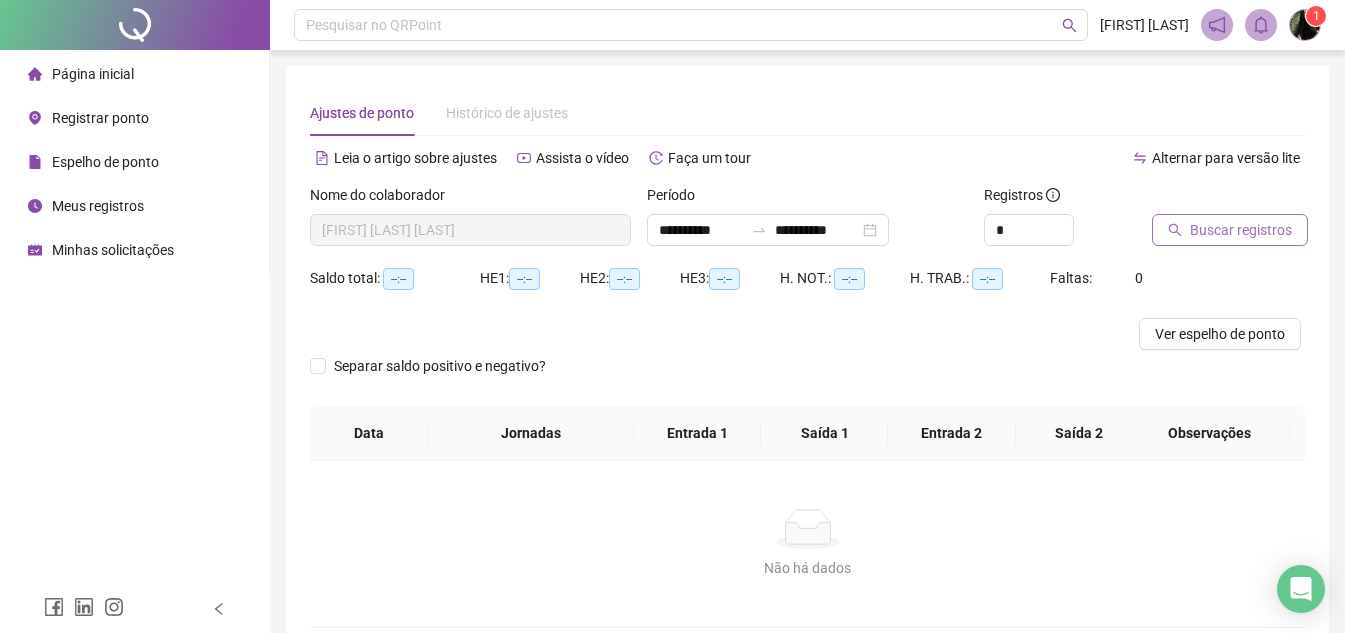 click on "Buscar registros" at bounding box center (1241, 230) 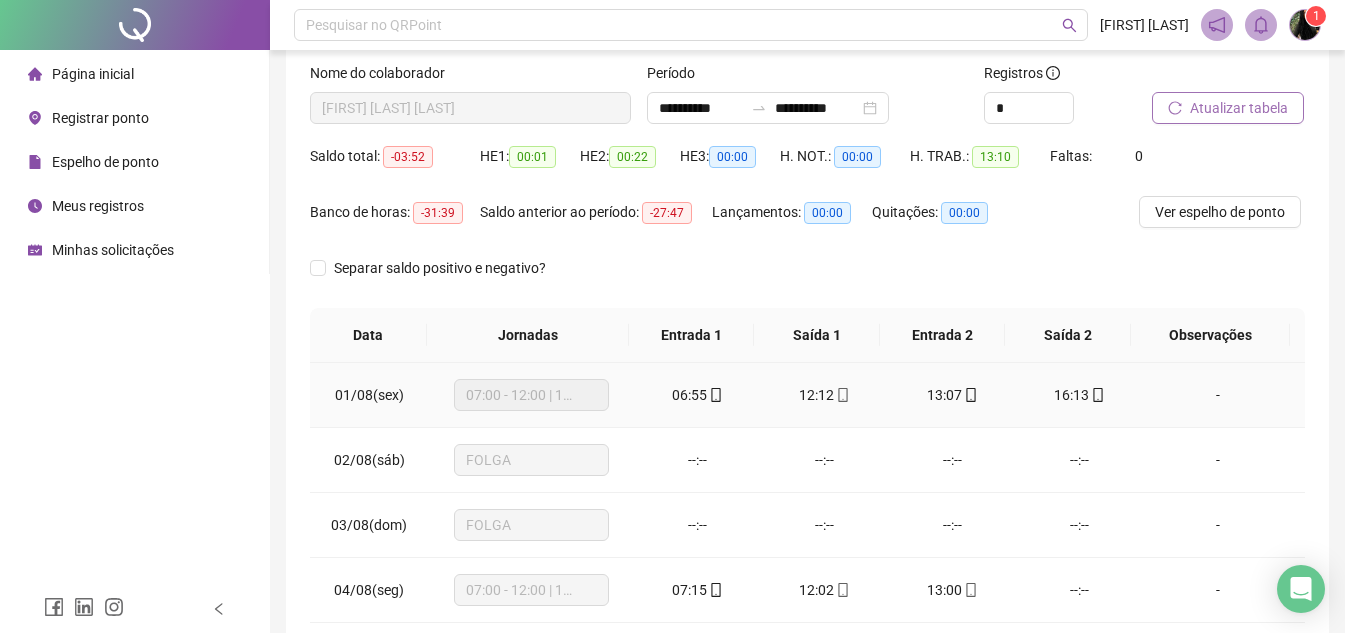 scroll, scrollTop: 222, scrollLeft: 0, axis: vertical 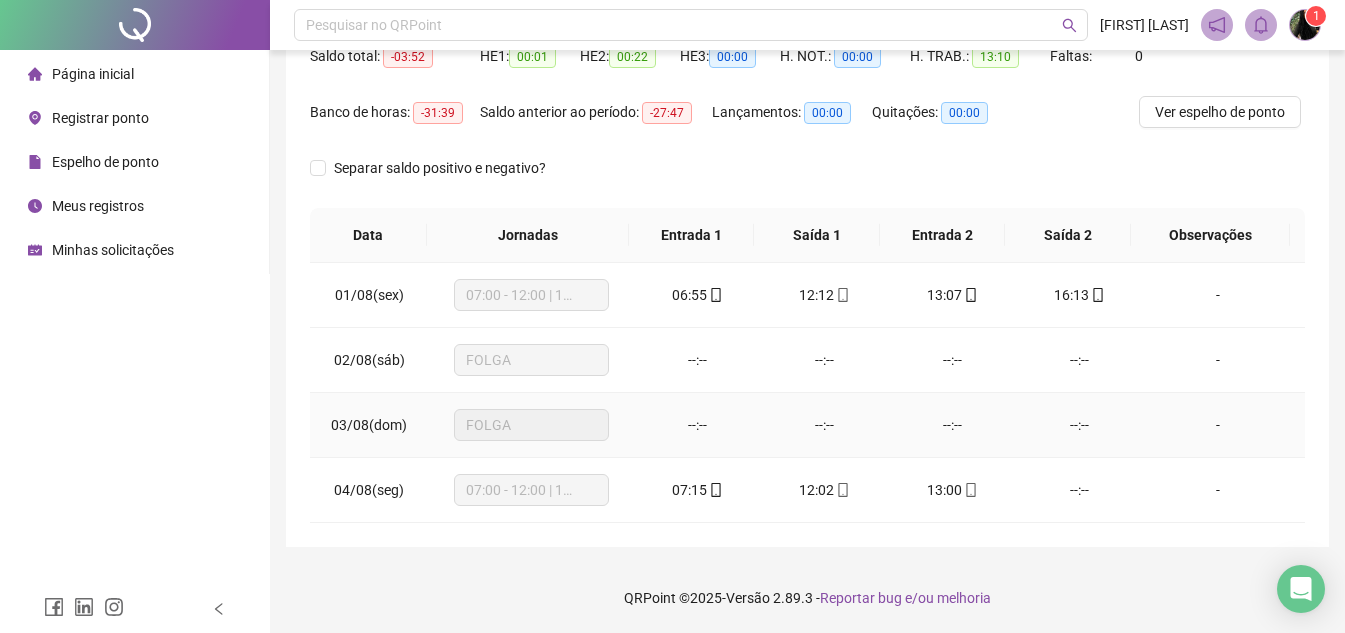 click on "--:--" at bounding box center [697, 425] 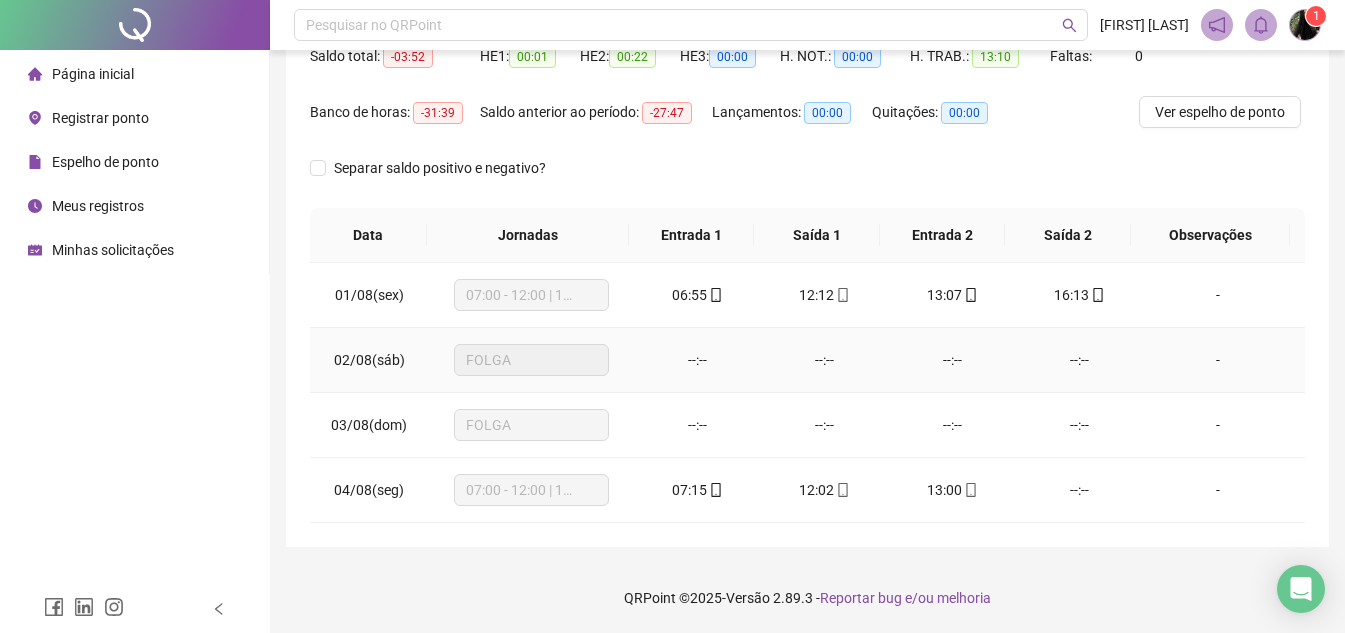 click on "--:--" at bounding box center [697, 360] 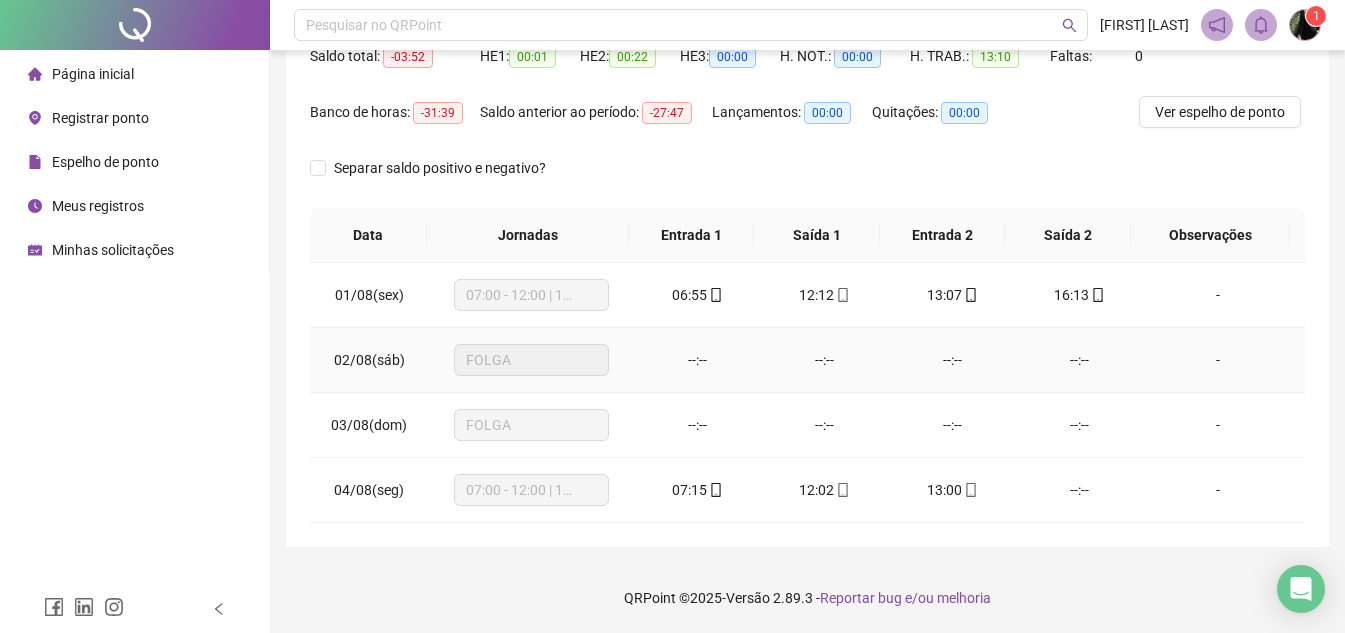 click on "--:--" at bounding box center [697, 360] 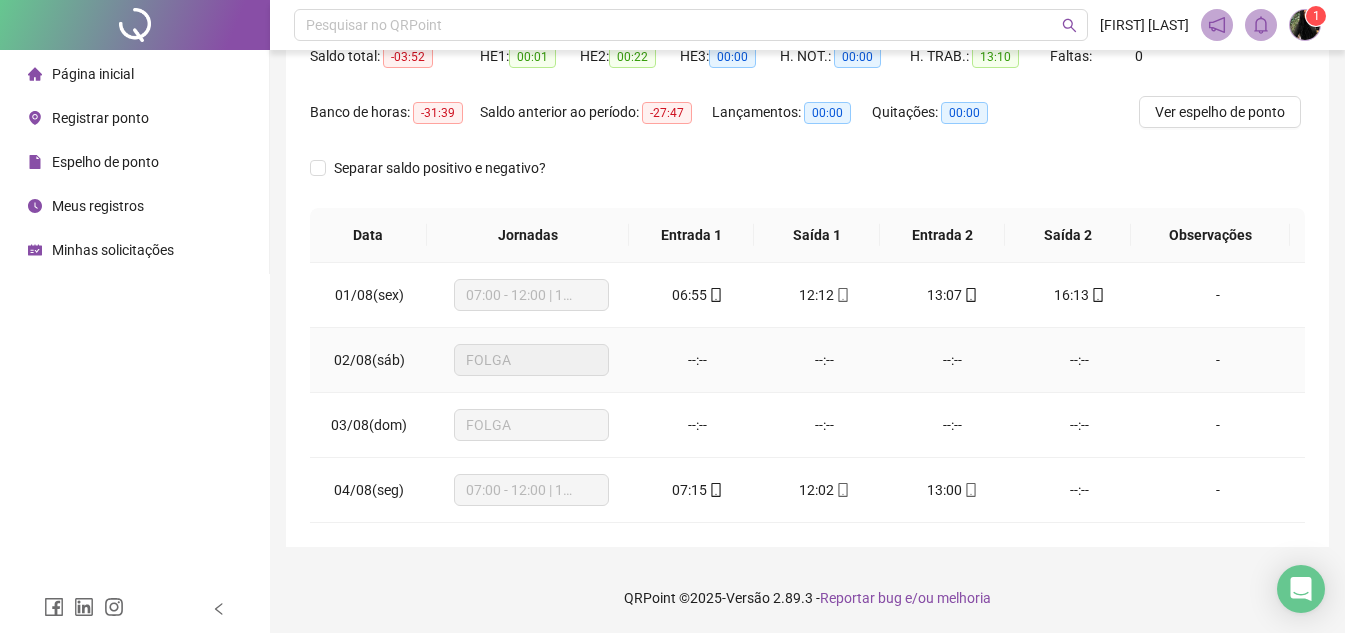 click on "--:--" at bounding box center [824, 360] 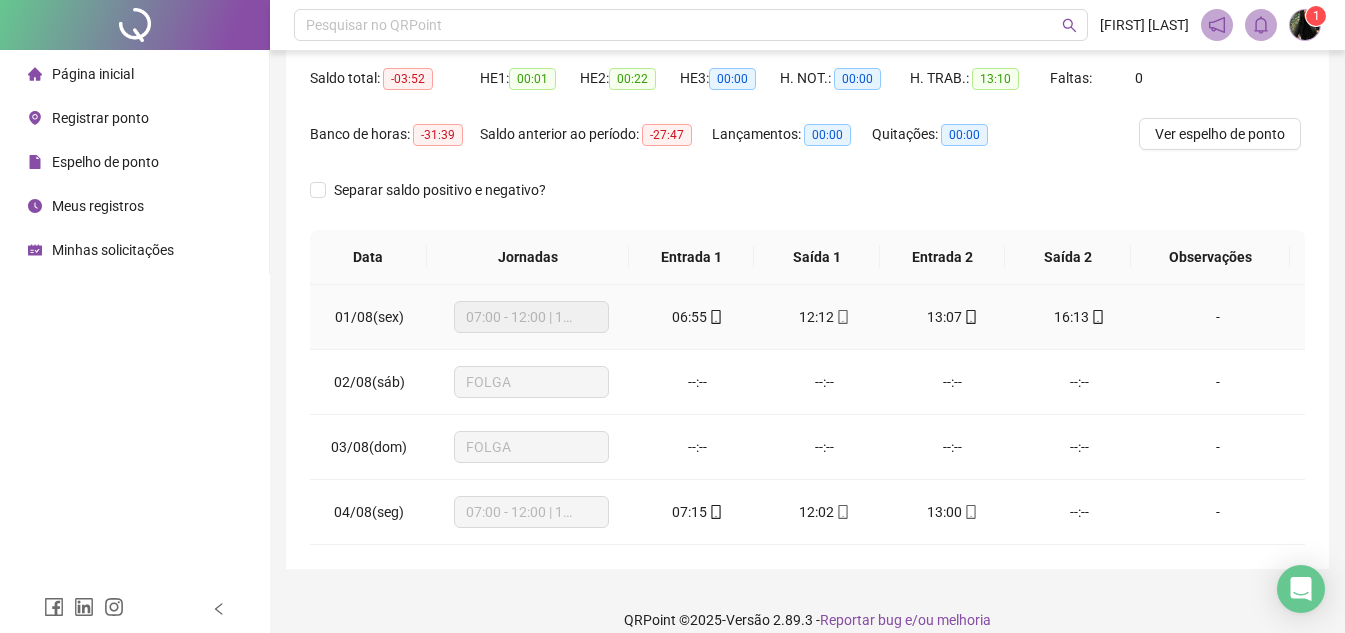 scroll, scrollTop: 222, scrollLeft: 0, axis: vertical 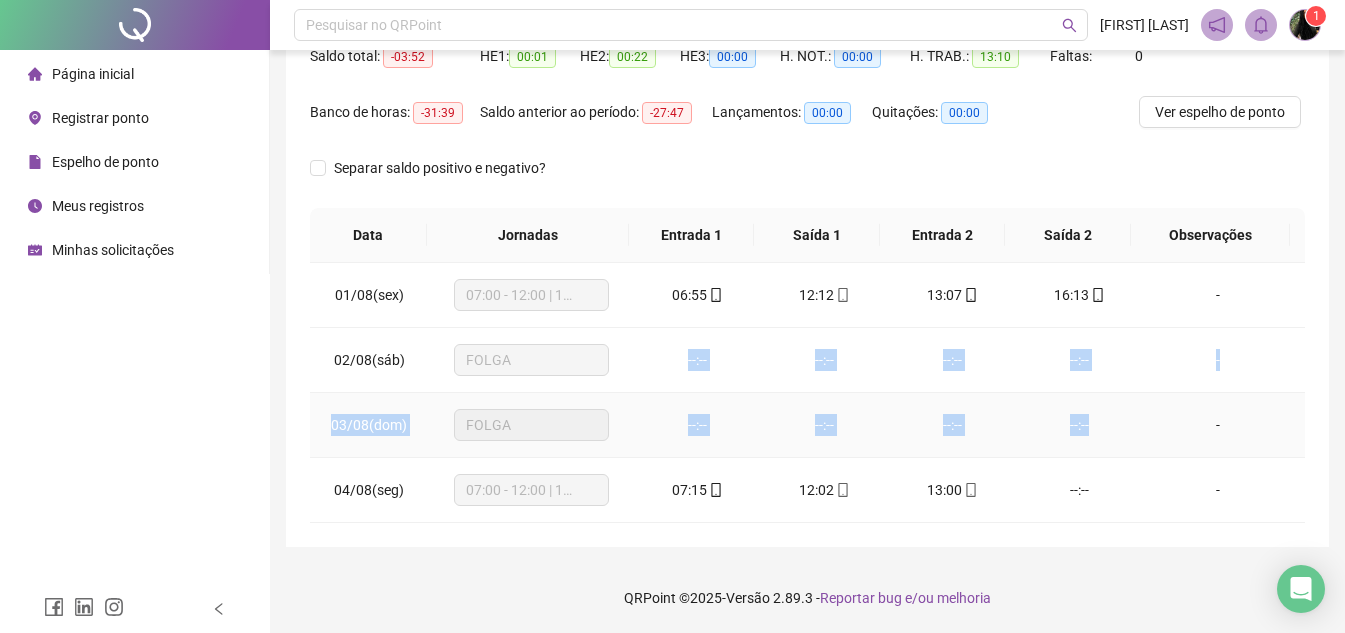 drag, startPoint x: 678, startPoint y: 358, endPoint x: 1083, endPoint y: 420, distance: 409.7182 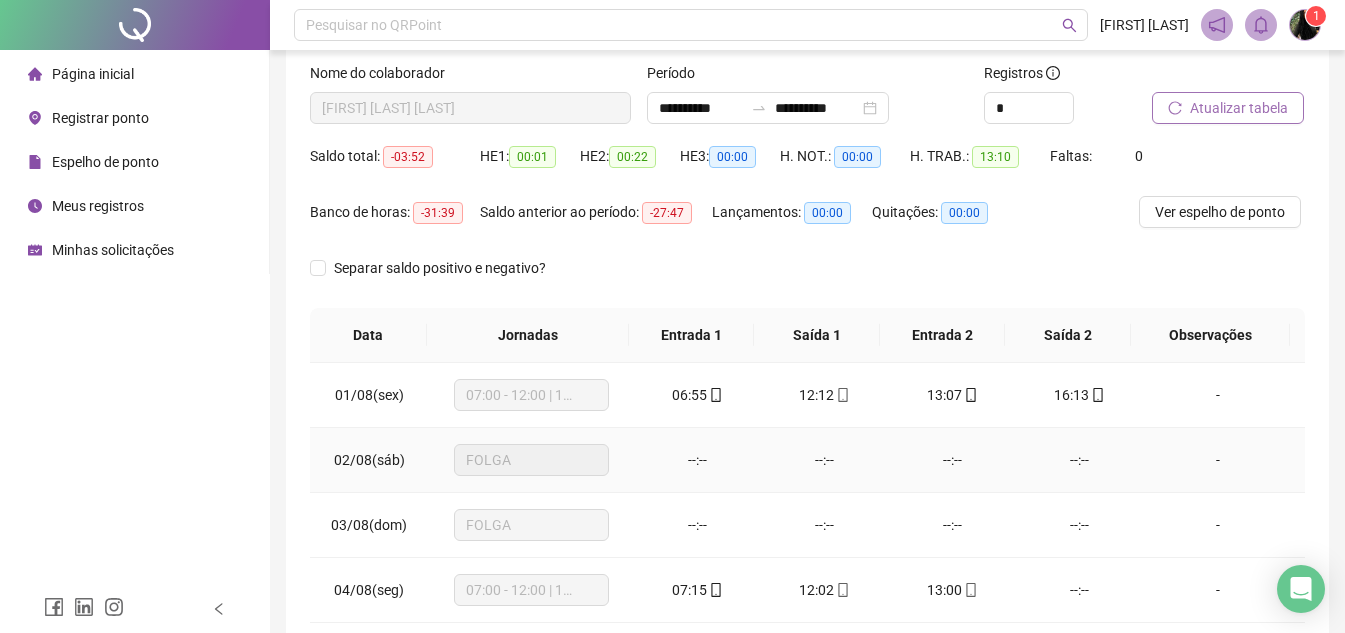 scroll, scrollTop: 22, scrollLeft: 0, axis: vertical 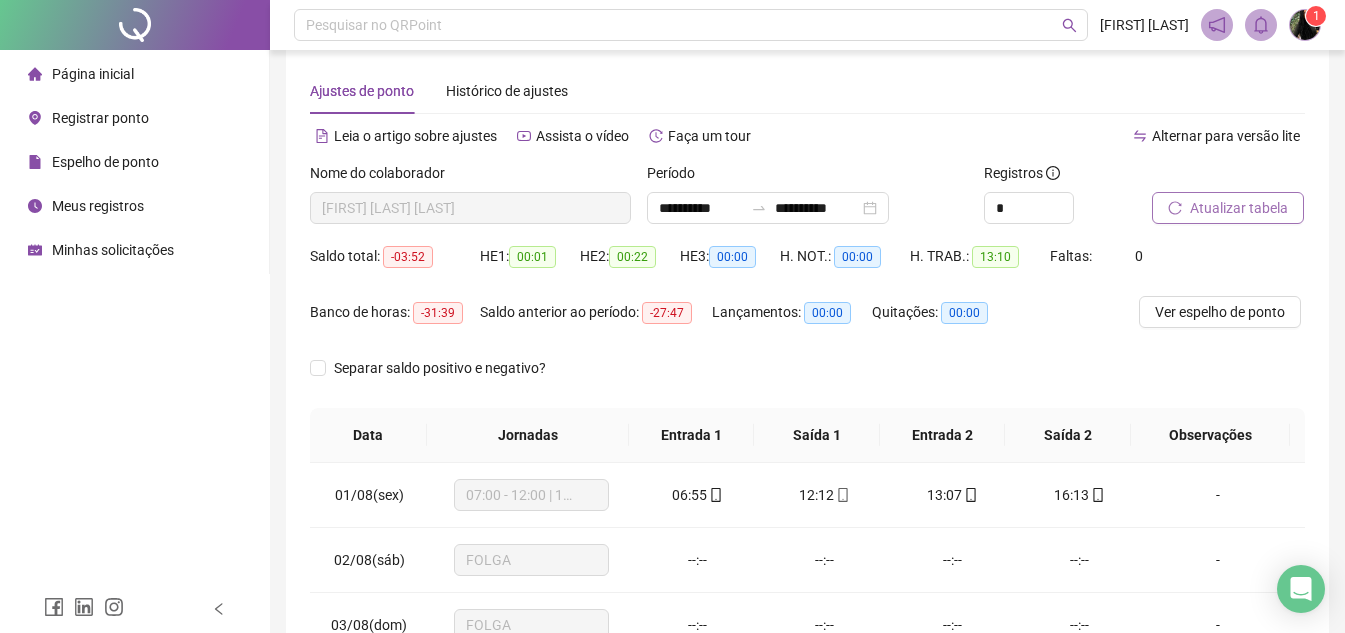 click on "00:01" at bounding box center (532, 257) 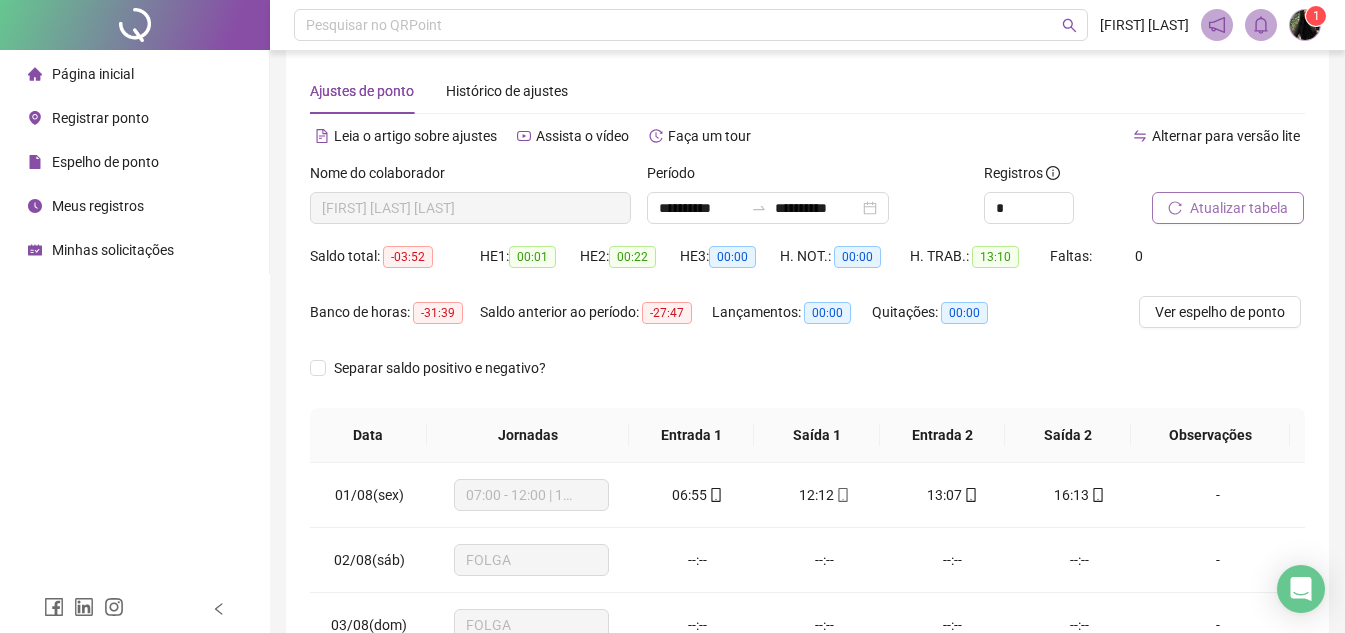 click on "00:00" at bounding box center [732, 257] 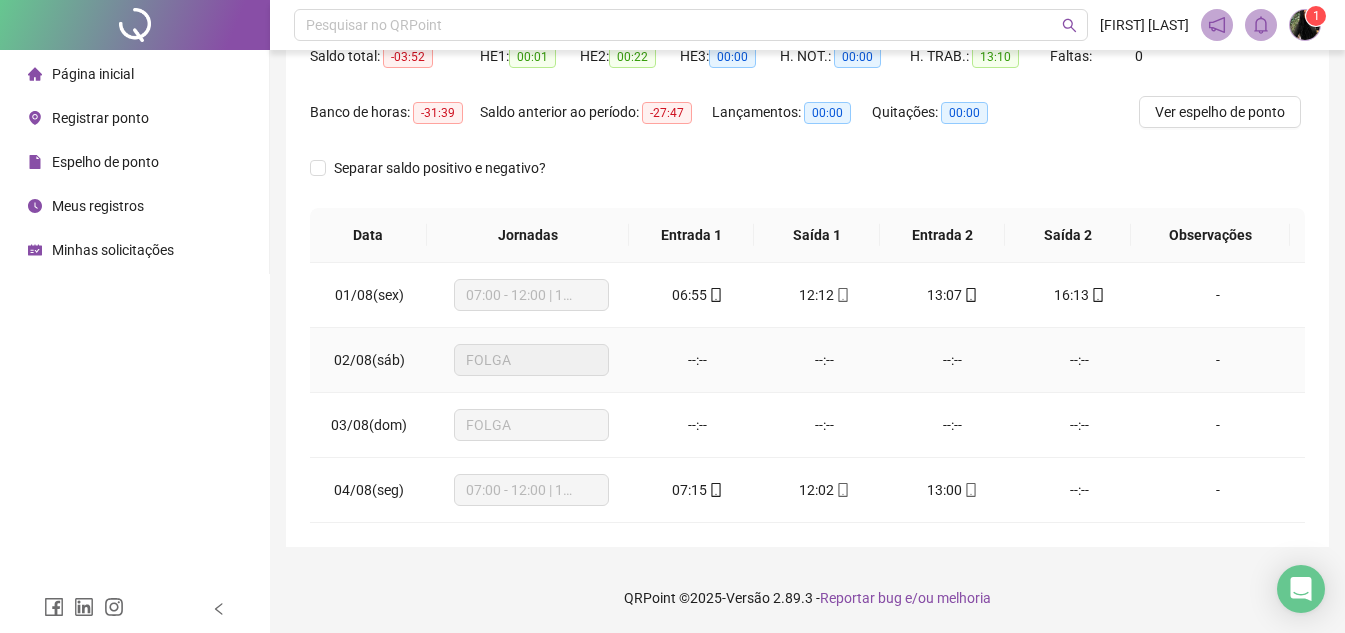 scroll, scrollTop: 0, scrollLeft: 0, axis: both 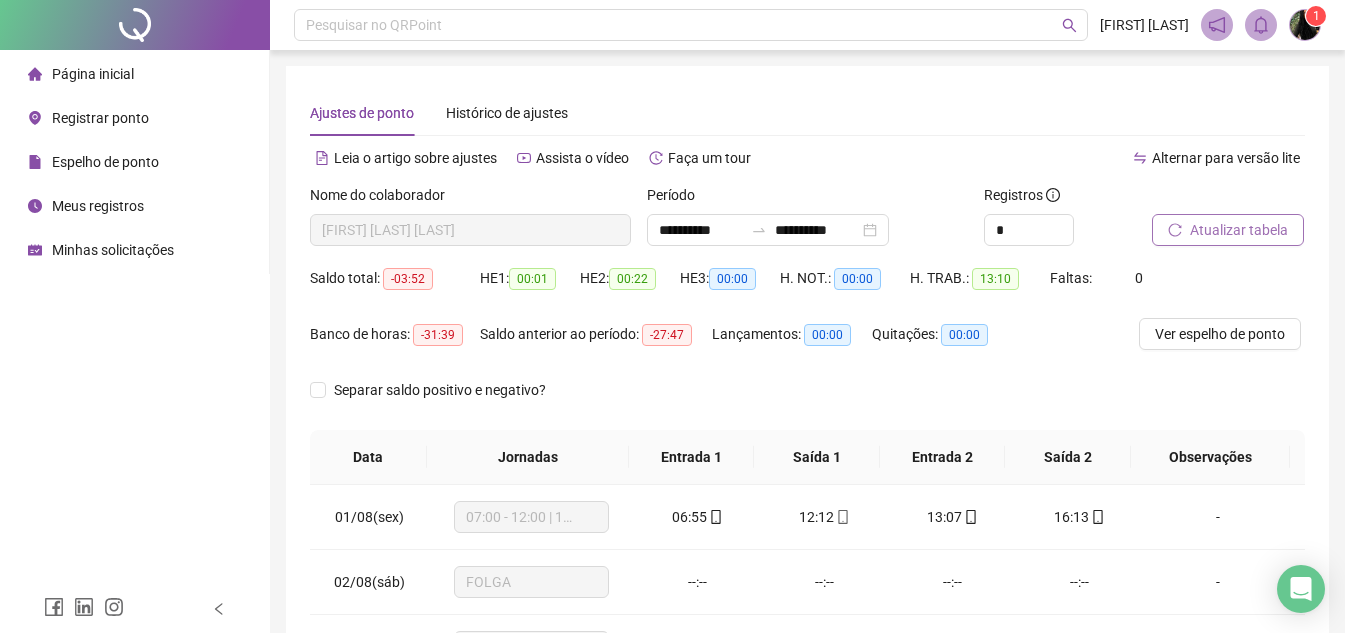 click on "00:00" at bounding box center (827, 335) 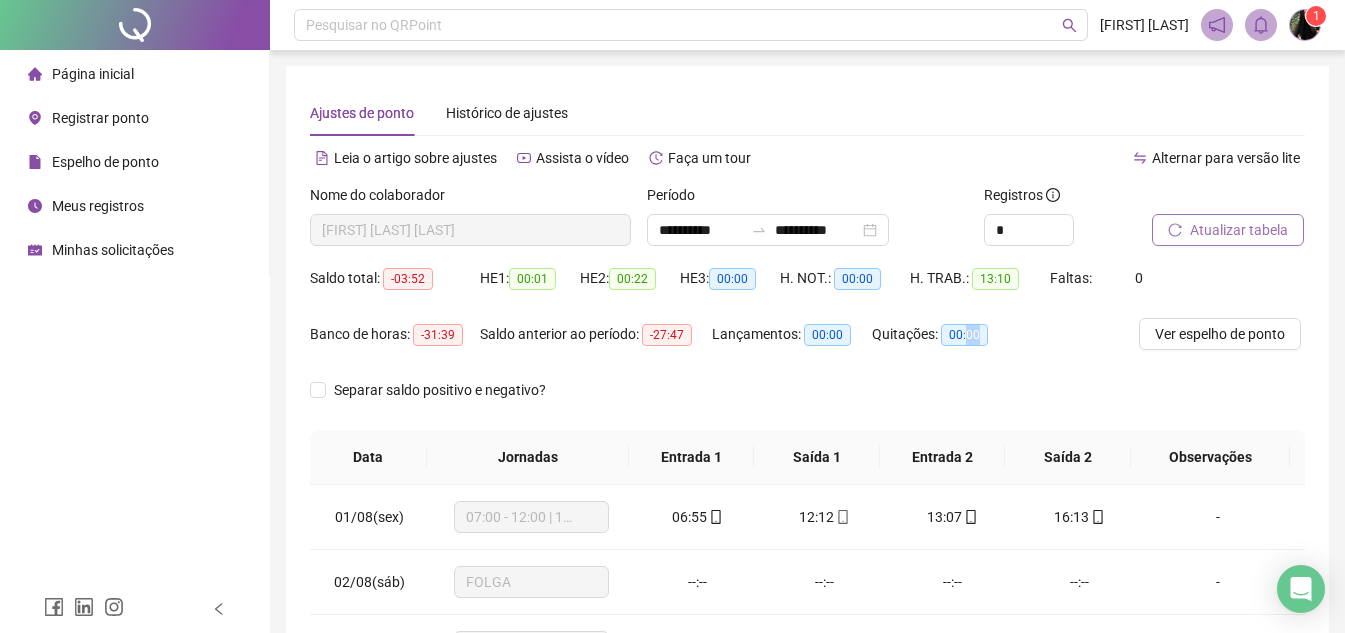 click on "00:00" at bounding box center [964, 335] 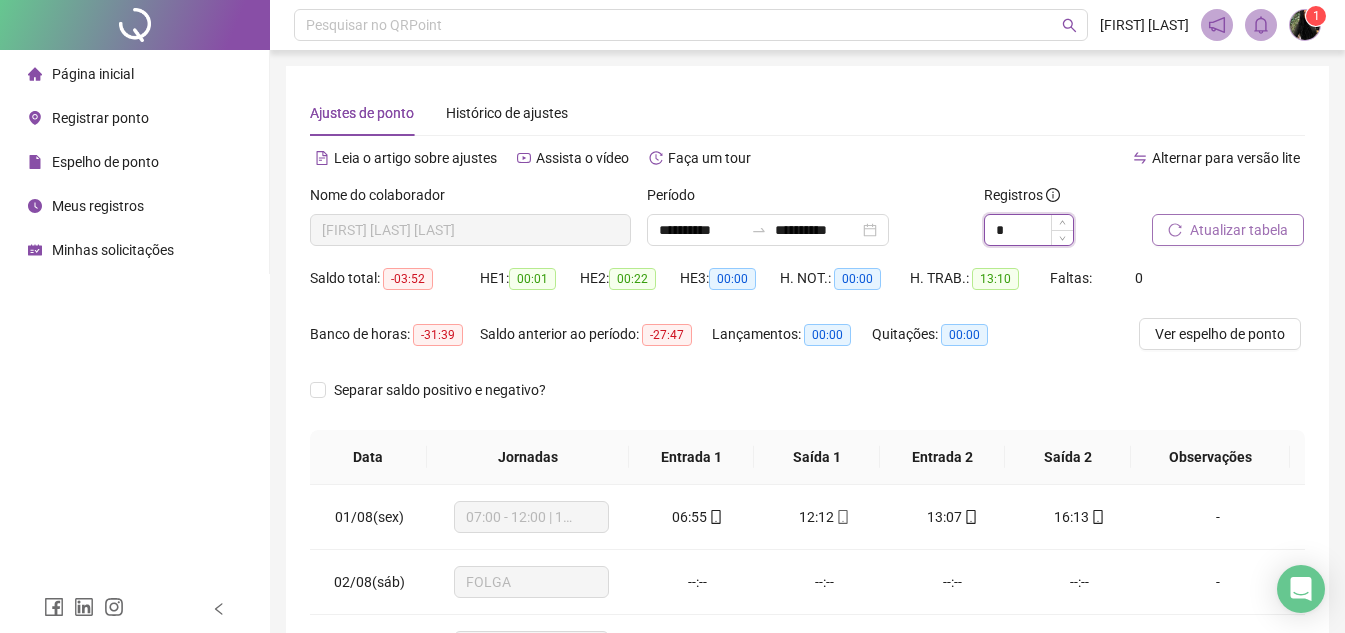click on "*" at bounding box center [1029, 230] 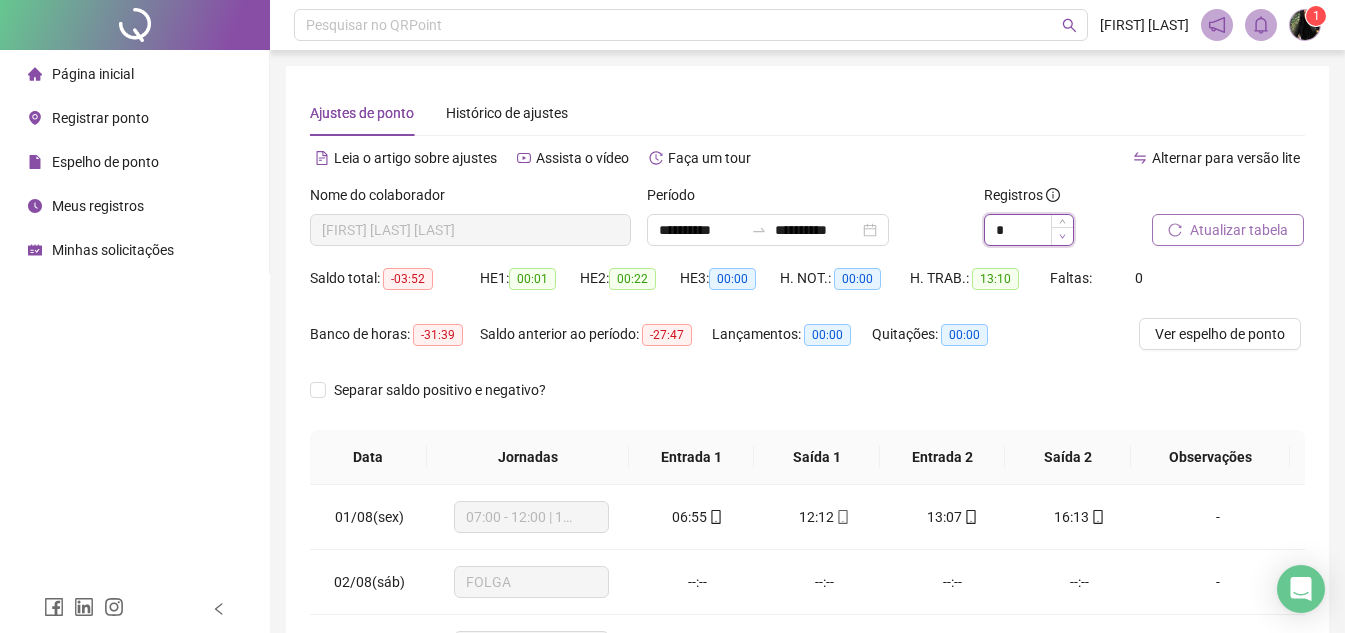 click at bounding box center (1062, 236) 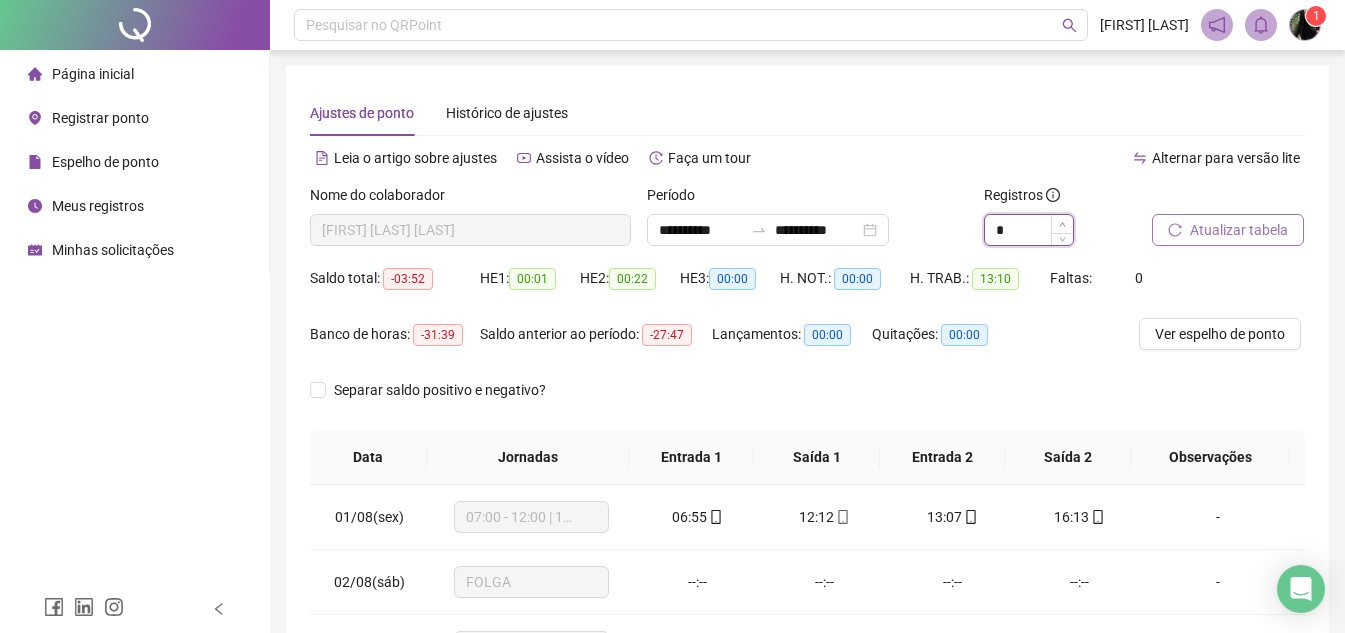 click 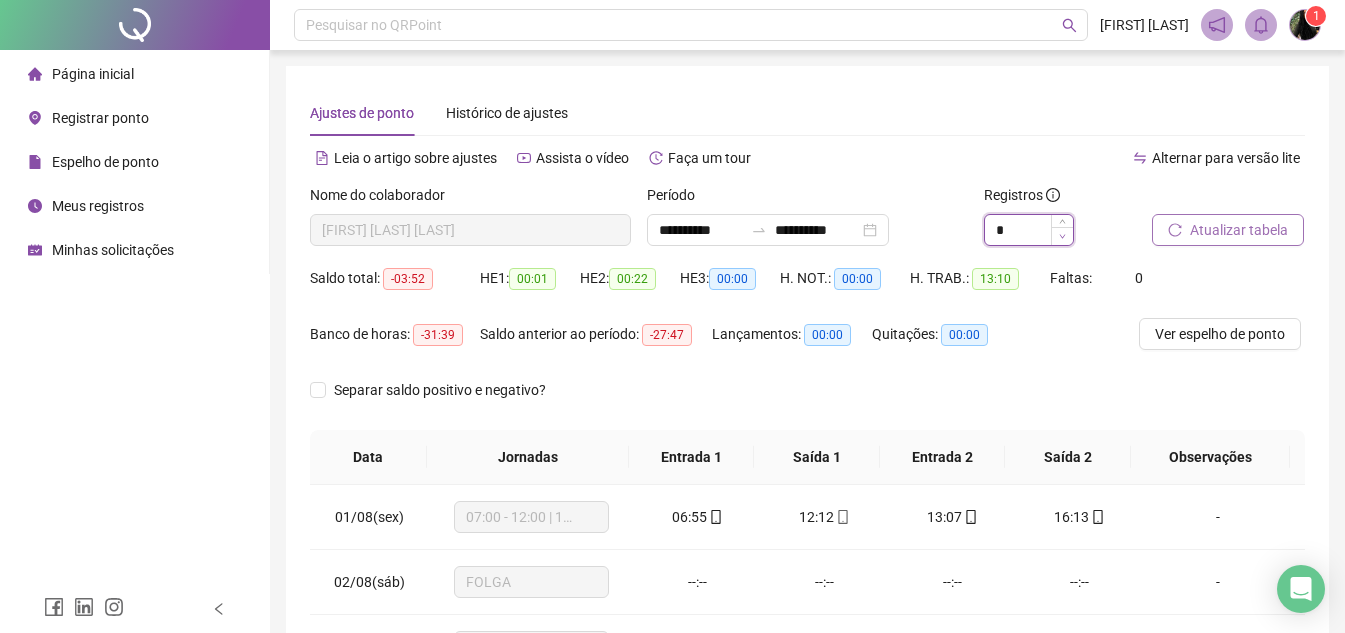 click 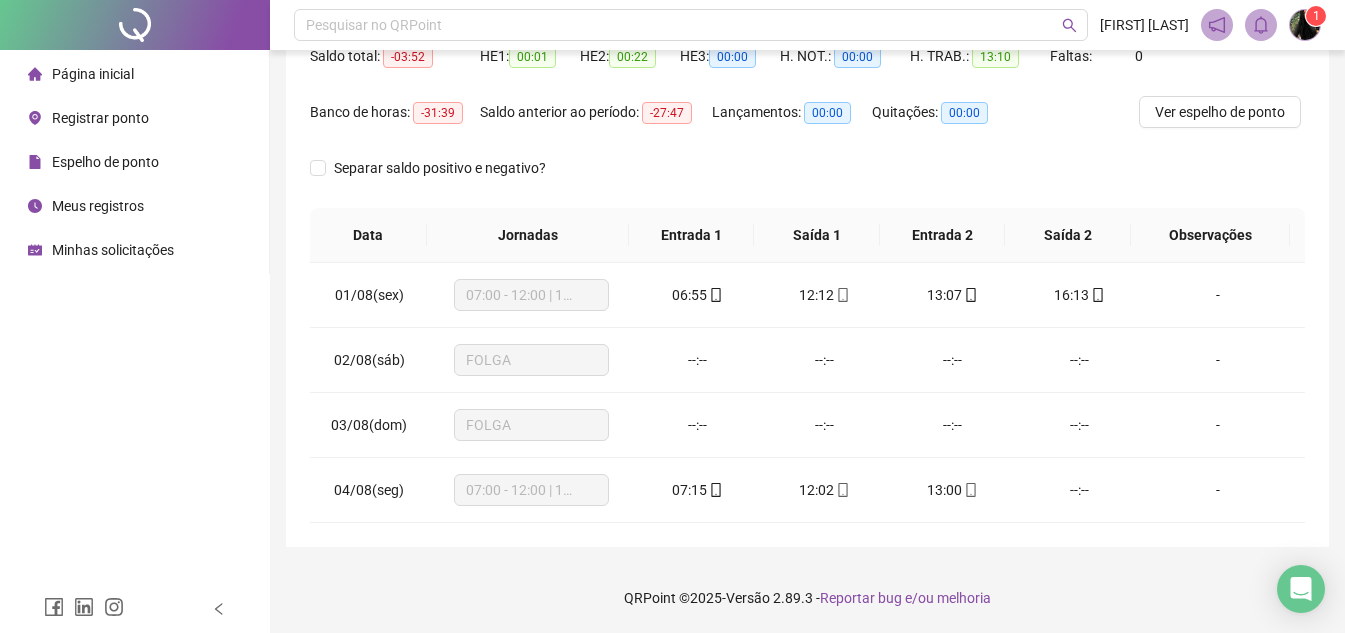 scroll, scrollTop: 22, scrollLeft: 0, axis: vertical 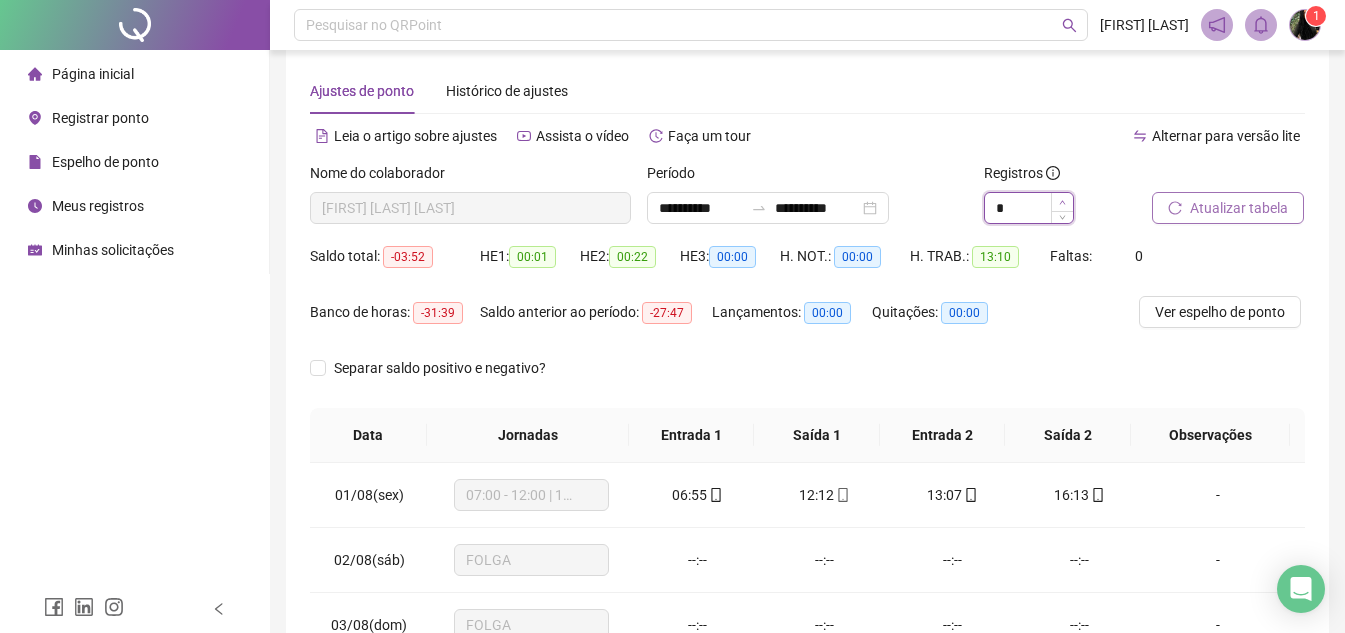 click 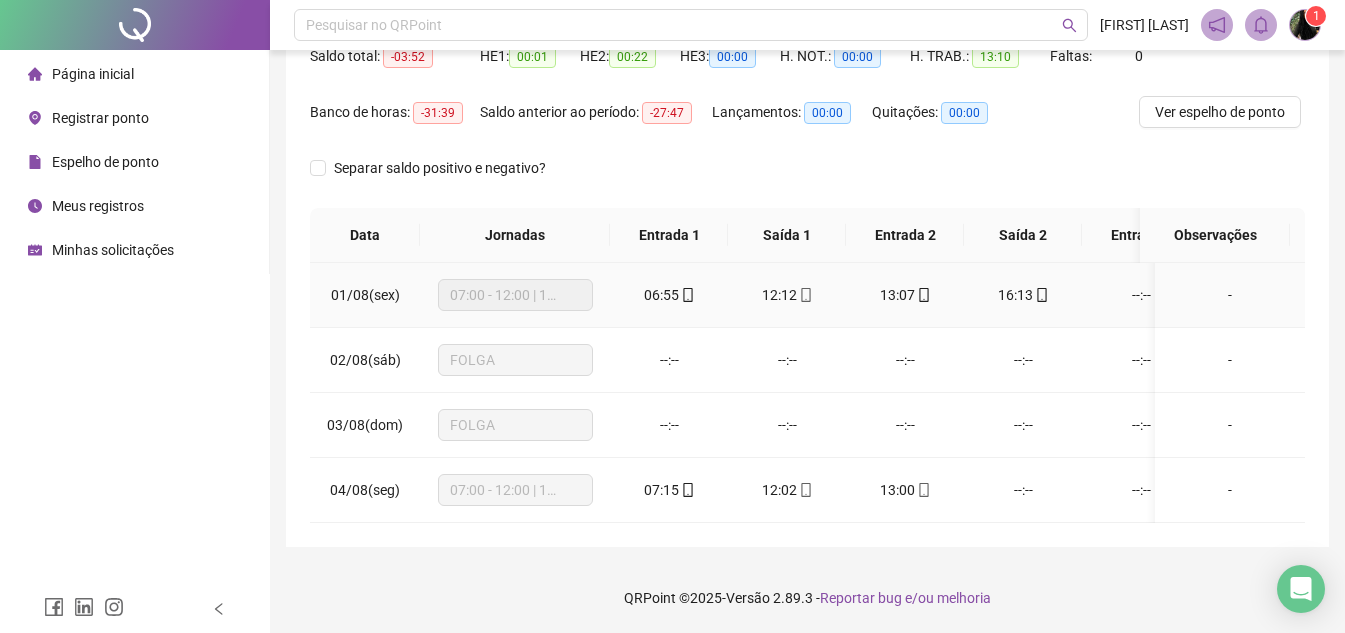 scroll, scrollTop: 0, scrollLeft: 0, axis: both 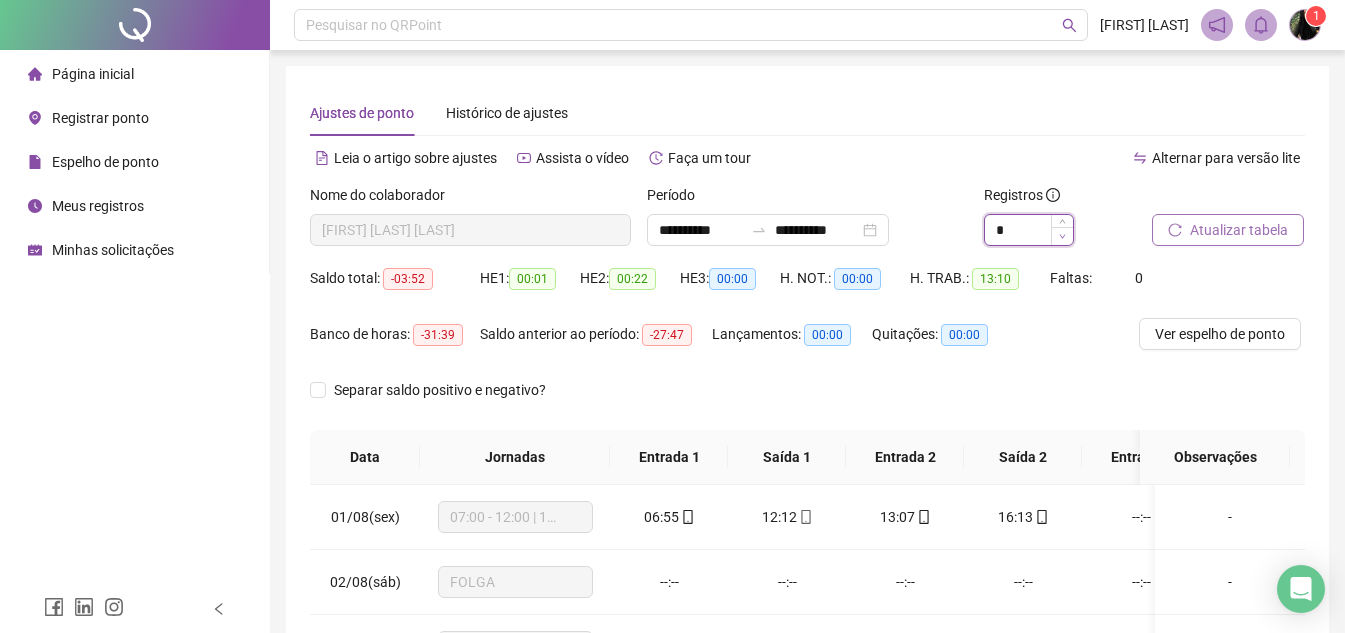 click 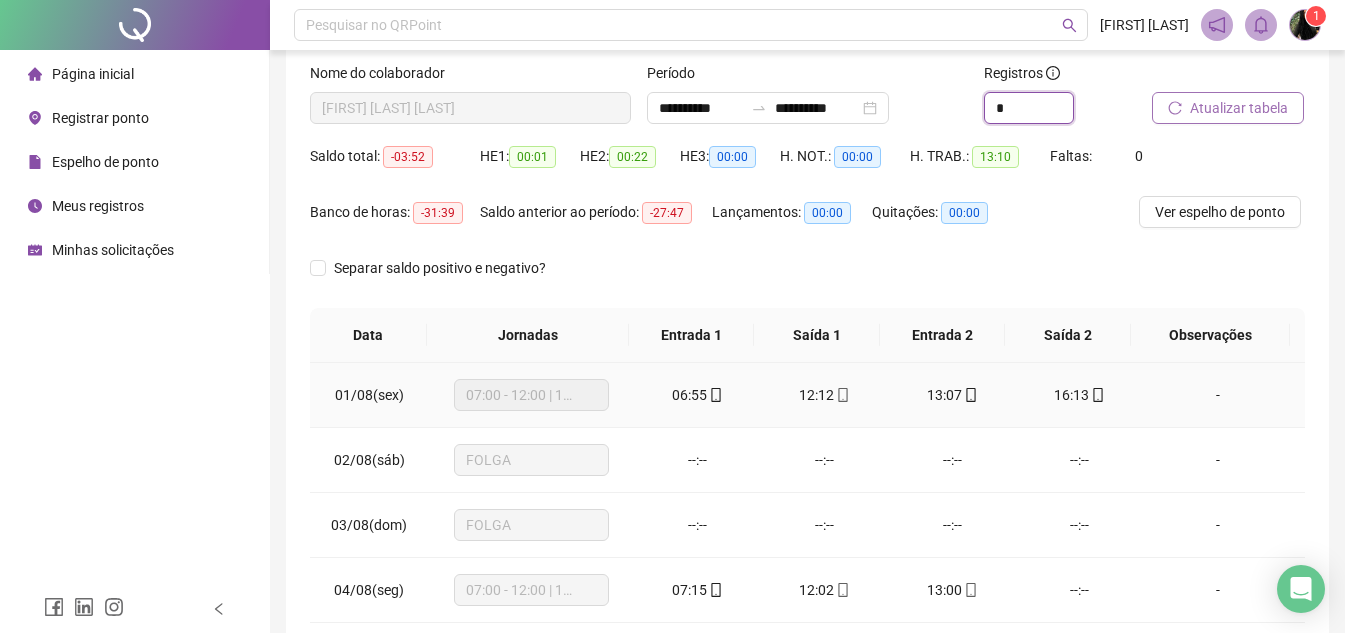 scroll, scrollTop: 22, scrollLeft: 0, axis: vertical 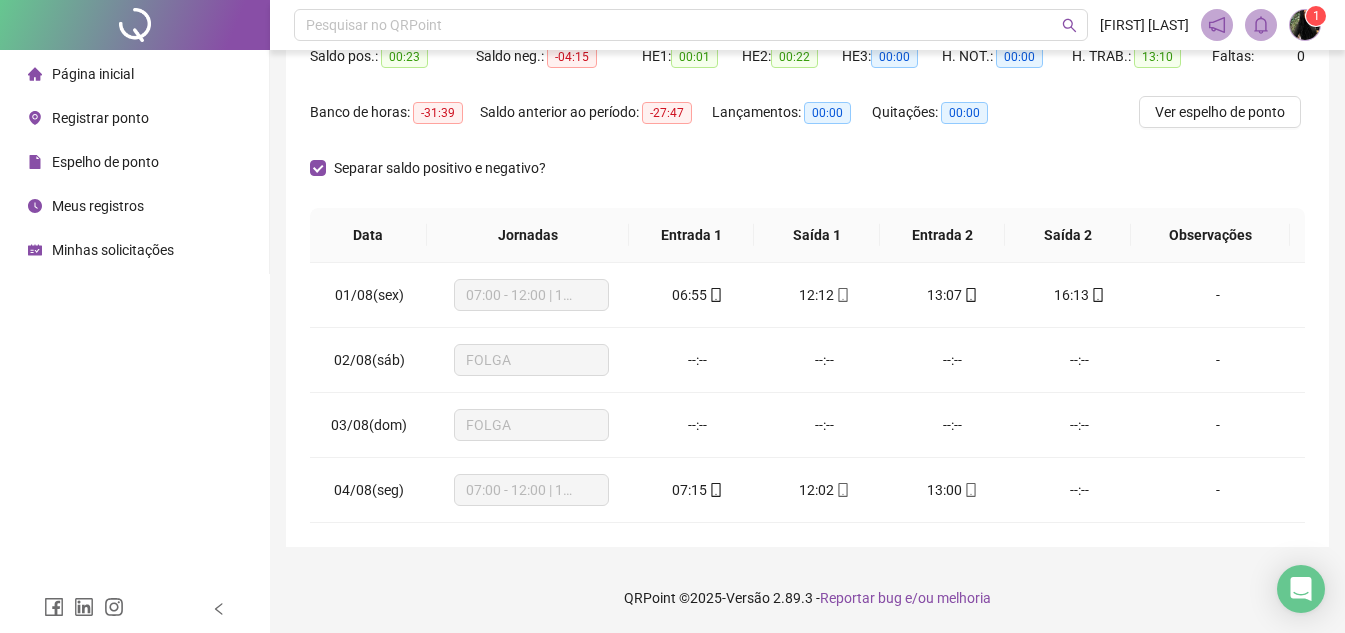 click at bounding box center (1305, 25) 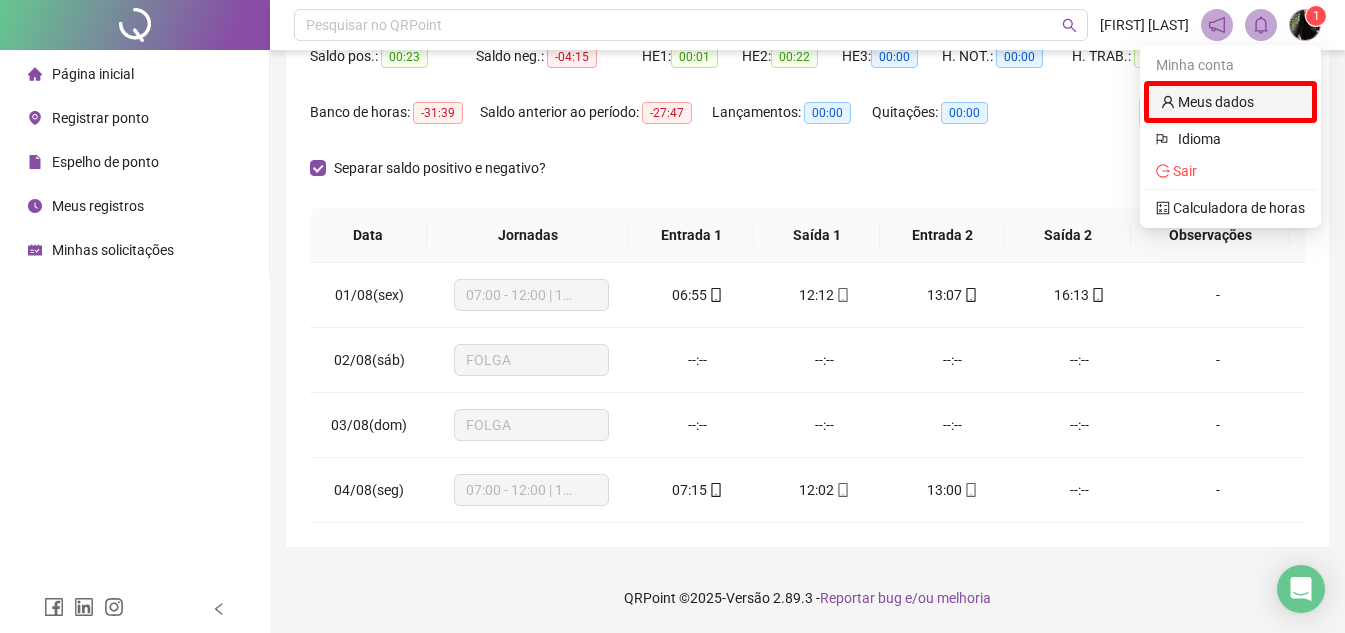 click on "Meus dados" at bounding box center [1207, 102] 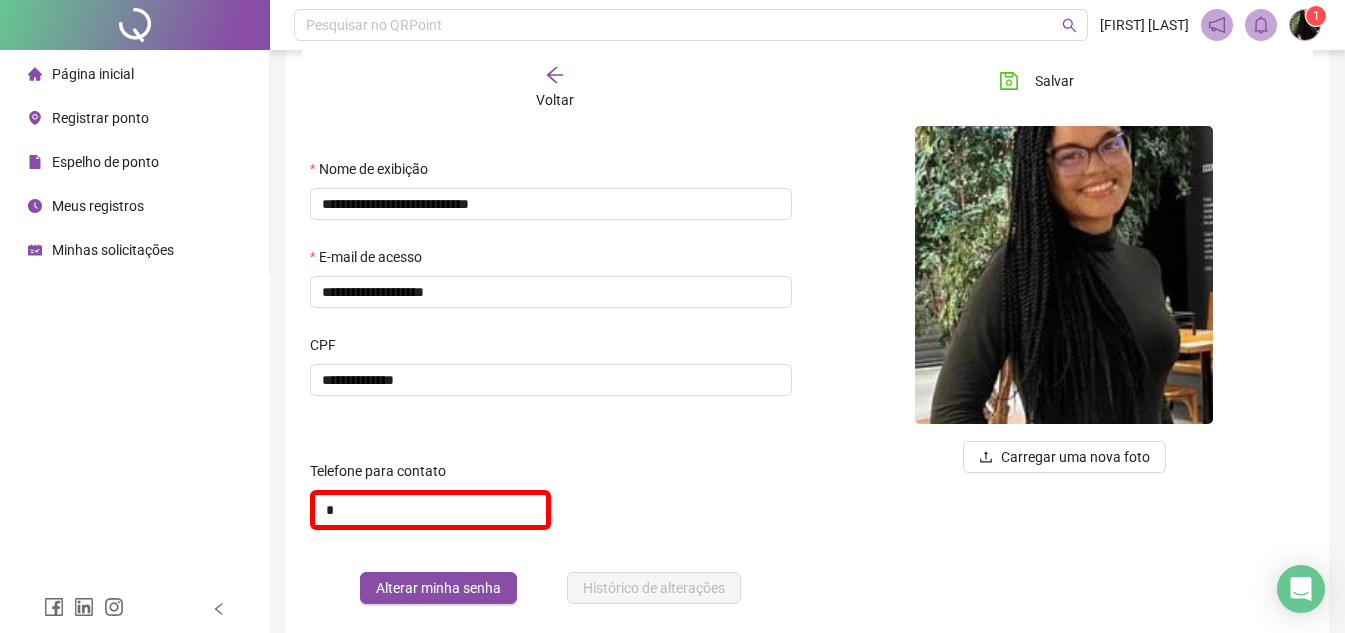 scroll, scrollTop: 197, scrollLeft: 0, axis: vertical 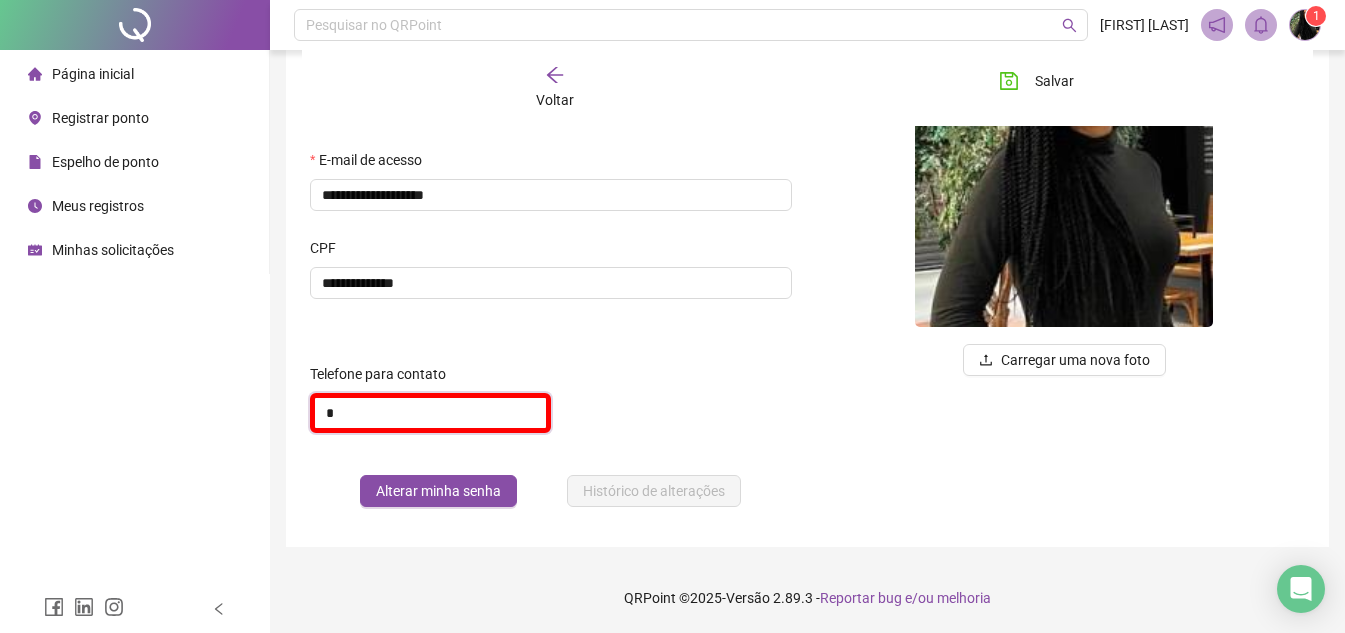 click on "*" at bounding box center [430, 413] 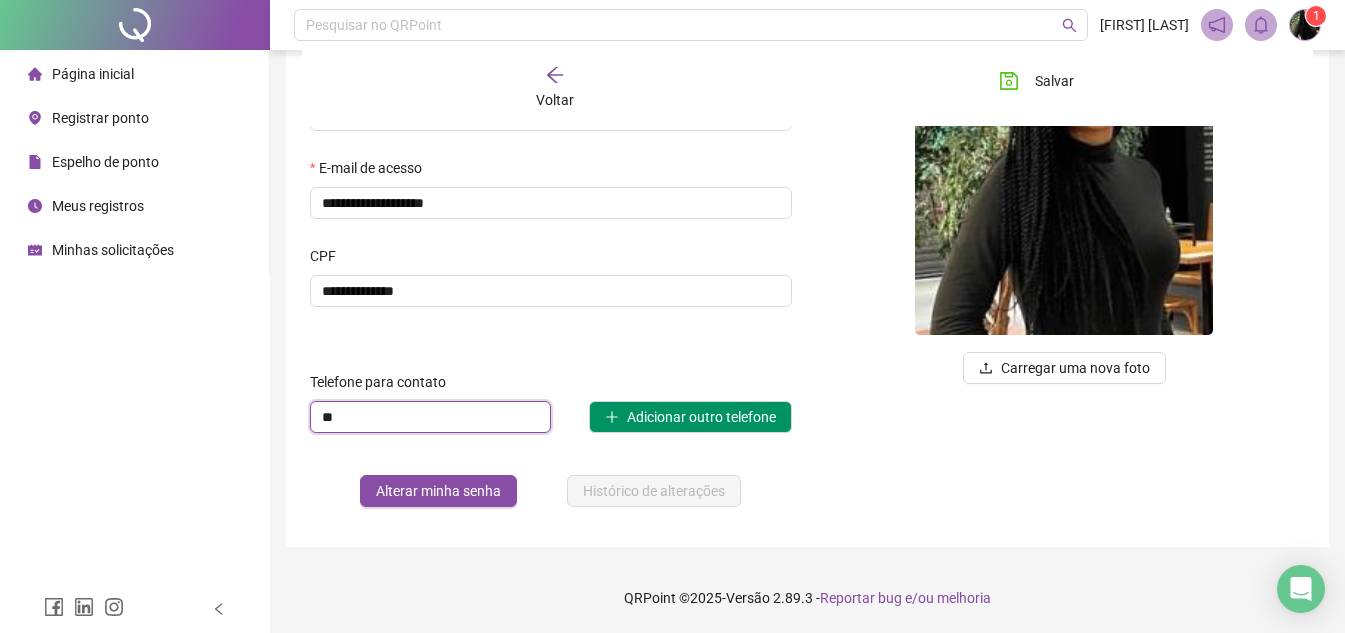 scroll, scrollTop: 189, scrollLeft: 0, axis: vertical 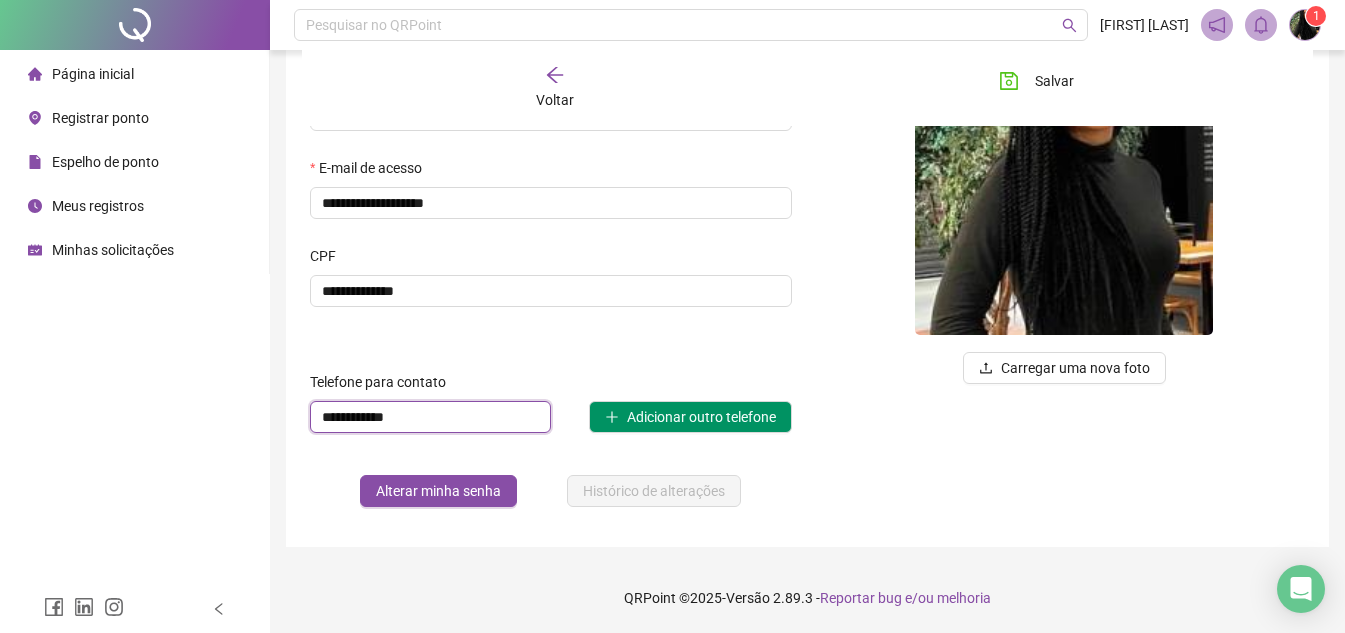 type on "**********" 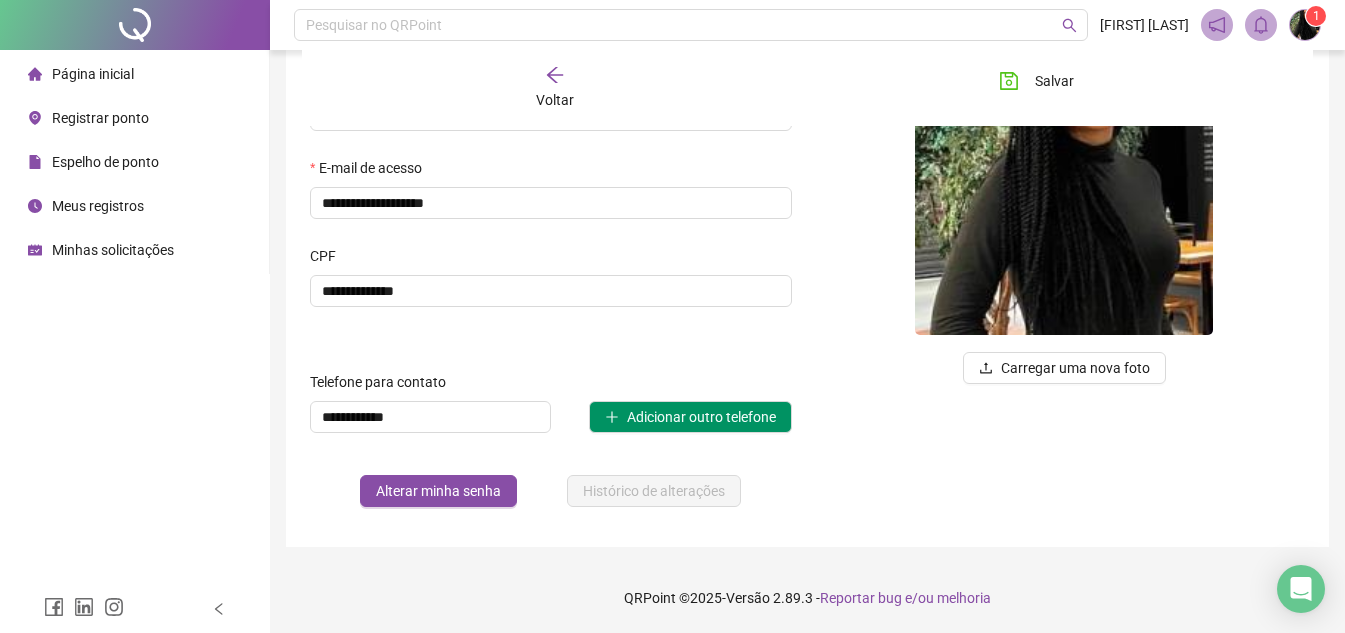 click on "Carregar uma nova foto" at bounding box center (1065, 259) 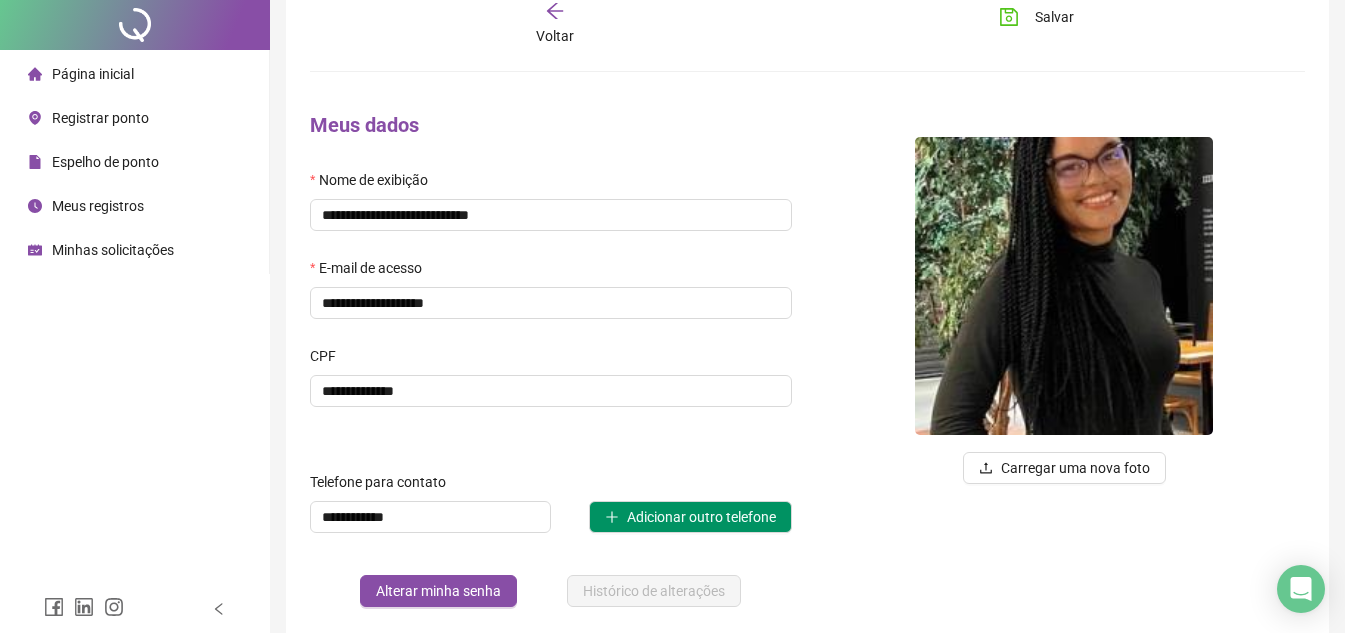 scroll, scrollTop: 0, scrollLeft: 0, axis: both 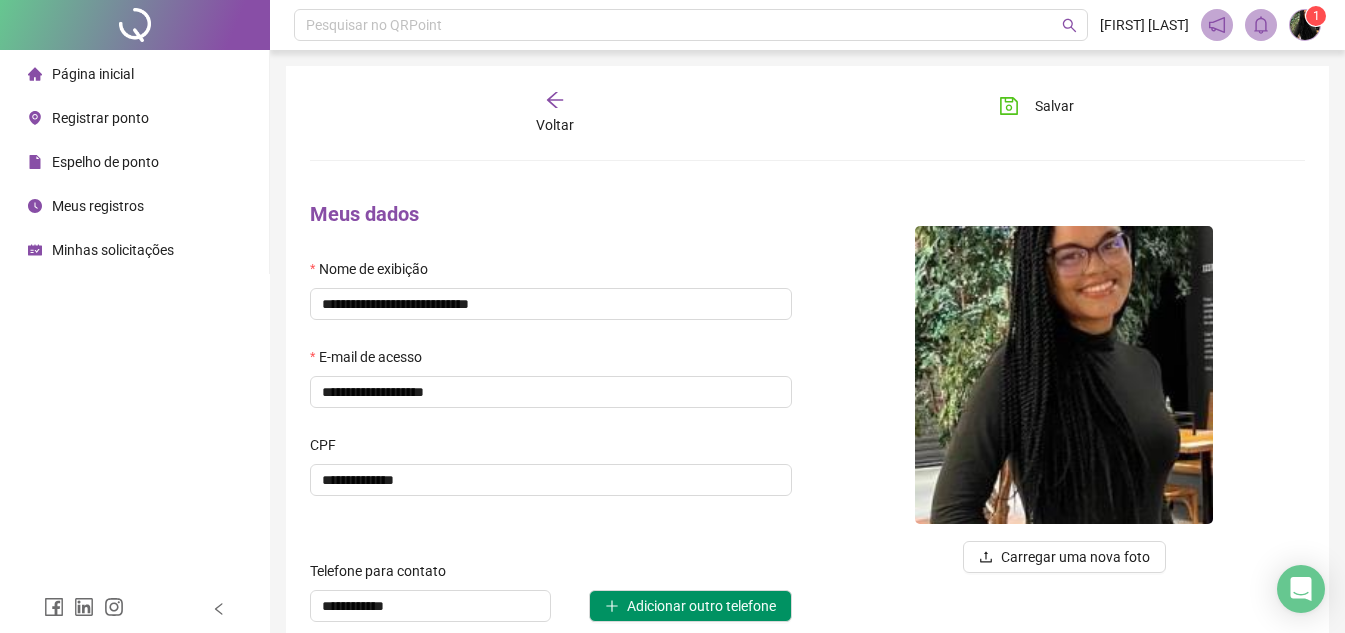 click 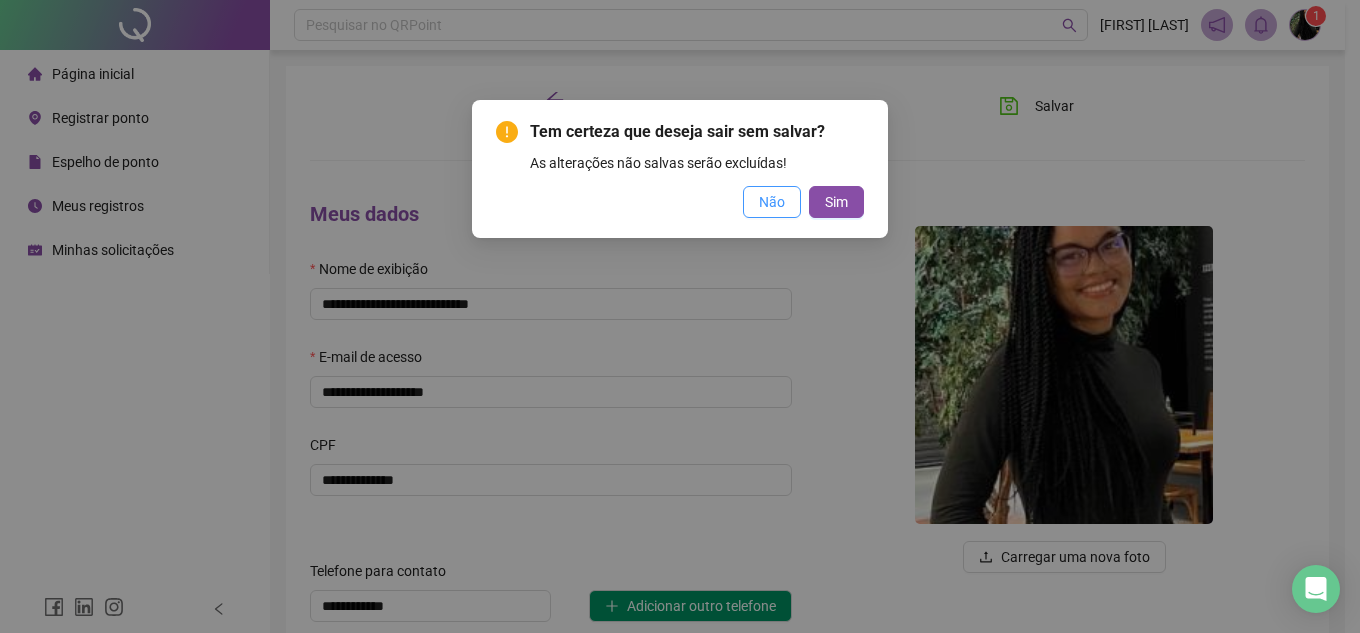 click on "Não" at bounding box center (772, 202) 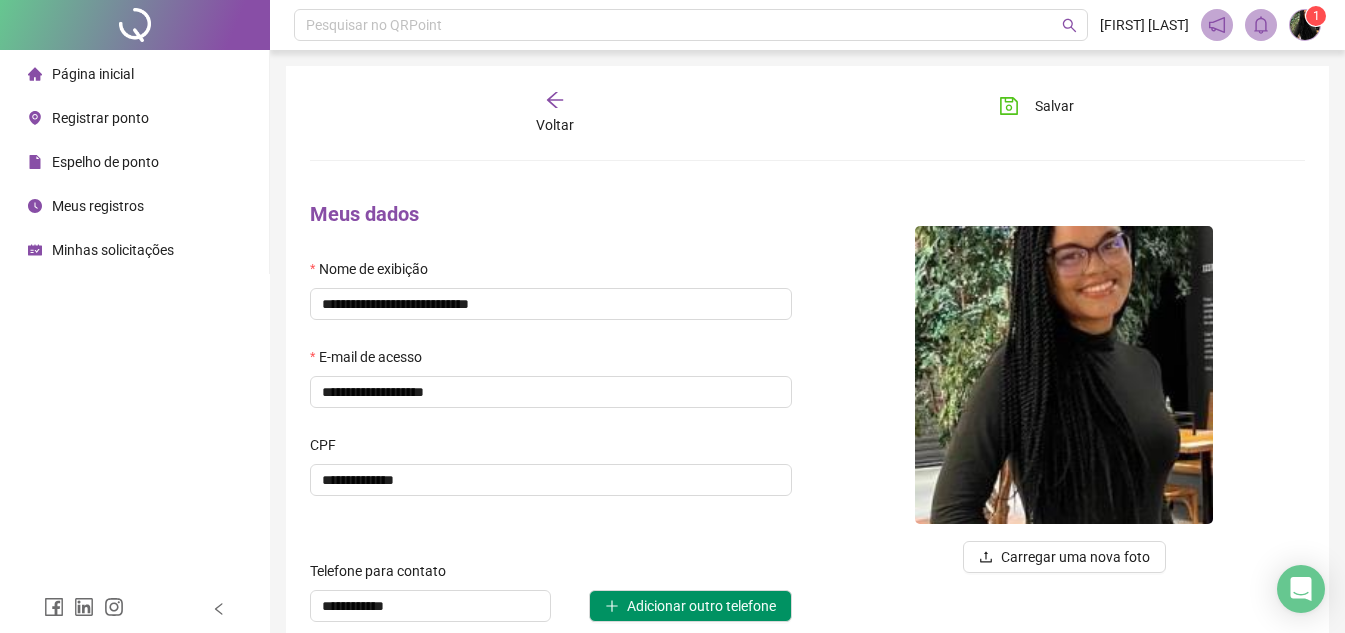 click at bounding box center (135, 25) 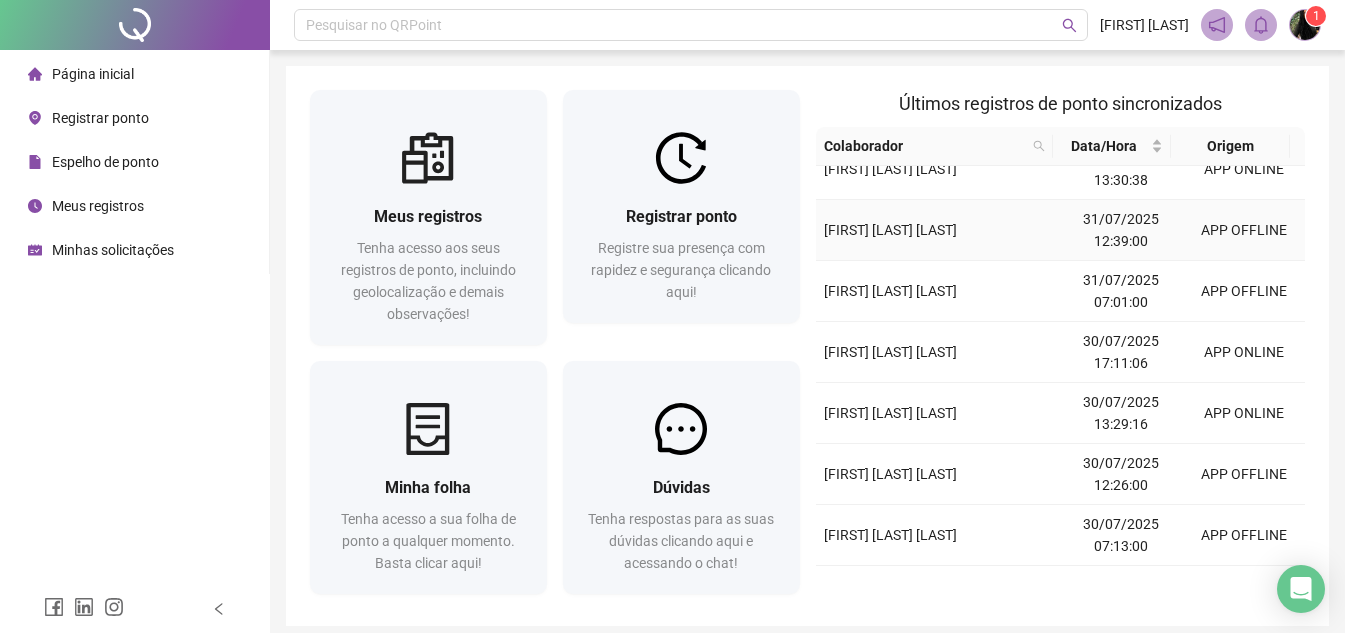 scroll, scrollTop: 0, scrollLeft: 0, axis: both 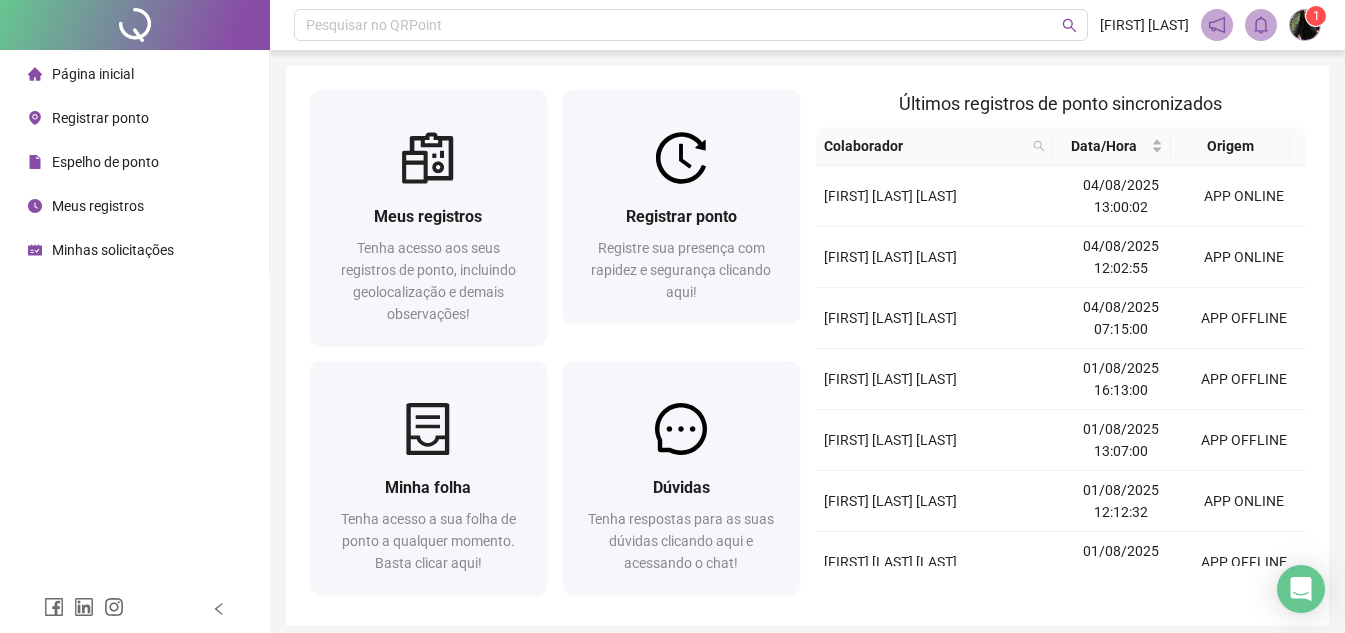 click on "Minhas solicitações" at bounding box center (113, 250) 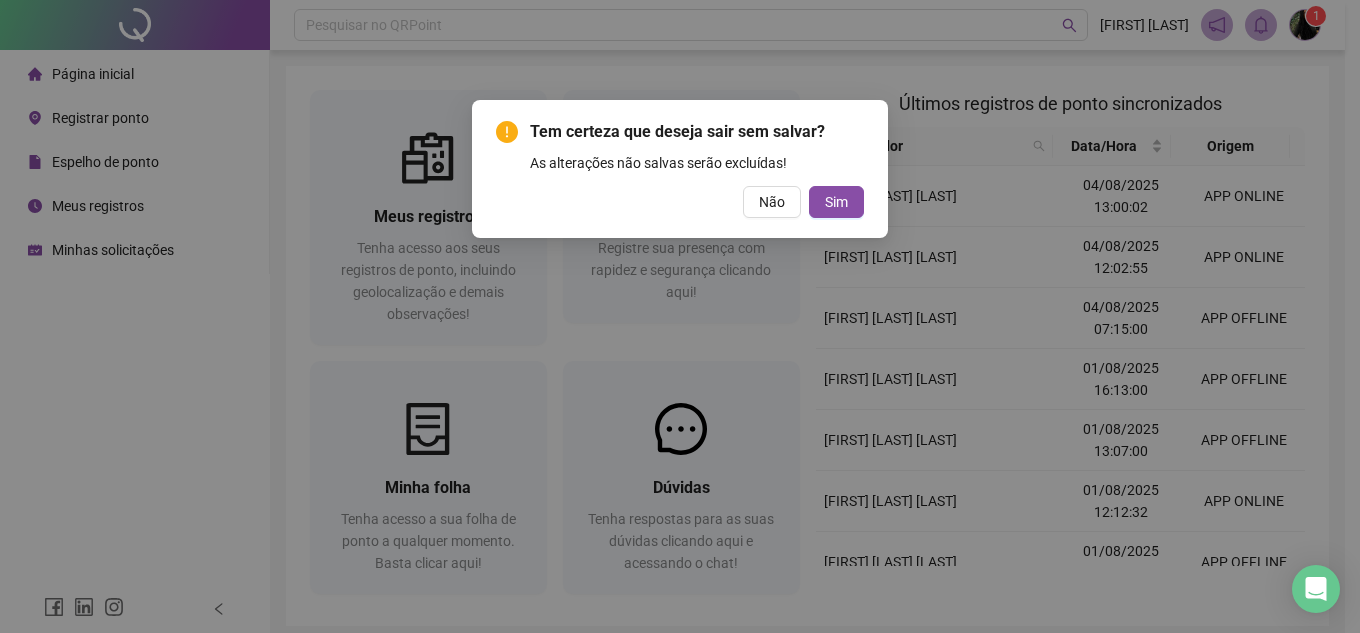 drag, startPoint x: 810, startPoint y: 91, endPoint x: 795, endPoint y: 155, distance: 65.734314 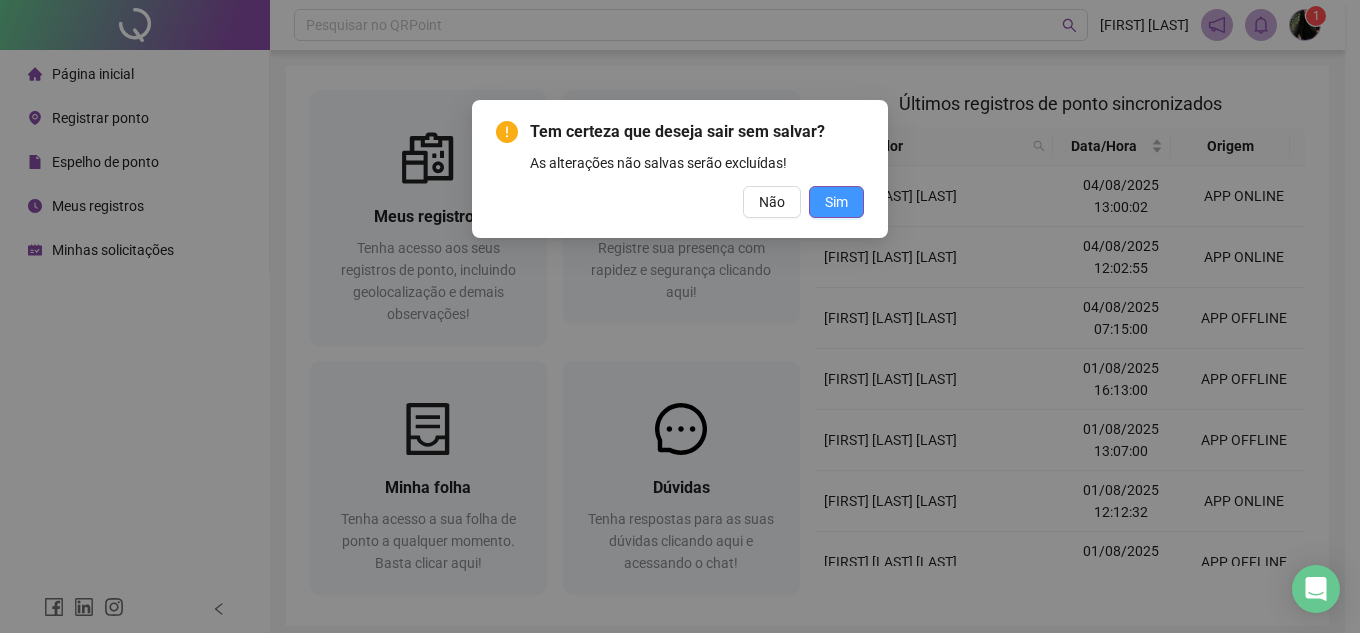 click on "Sim" at bounding box center (836, 202) 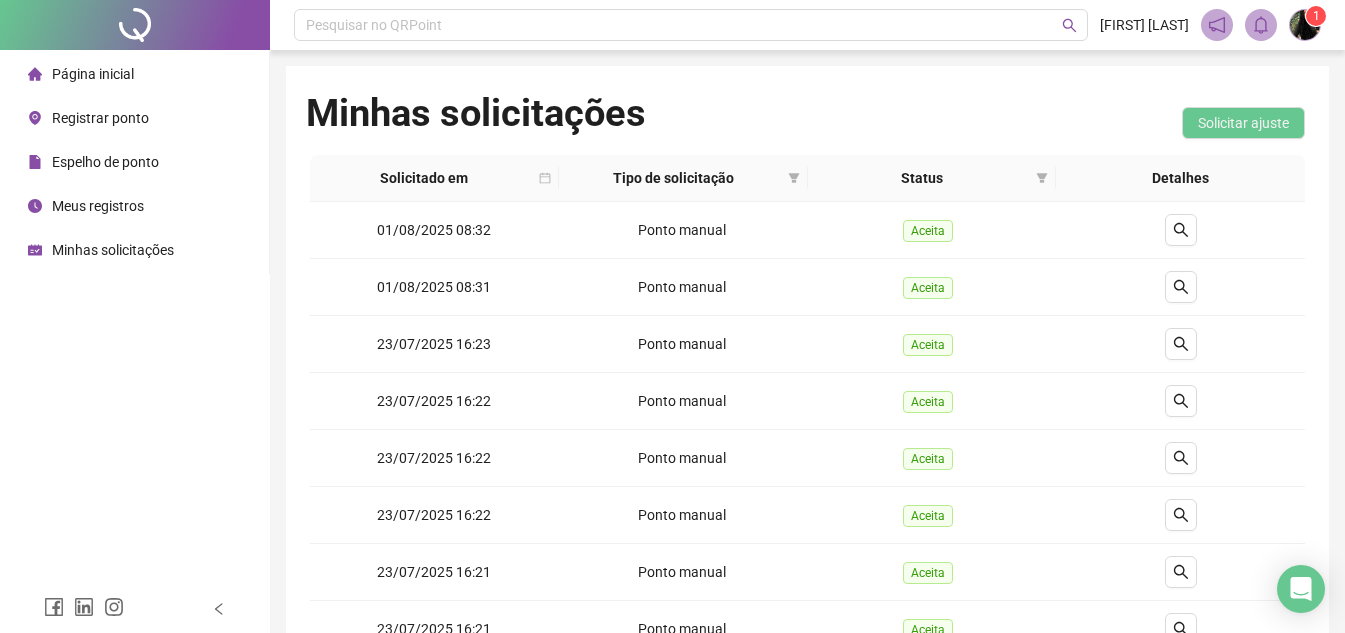 click on "Página inicial" at bounding box center [93, 74] 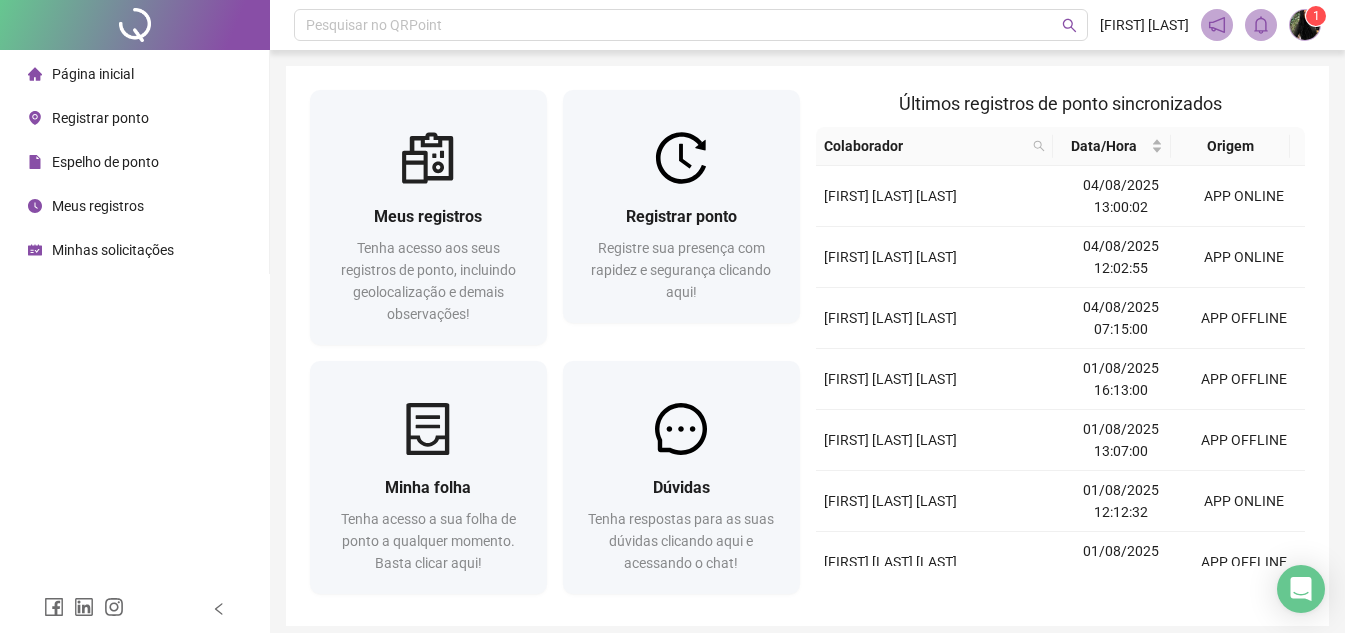 click on "Registrar ponto" at bounding box center (100, 118) 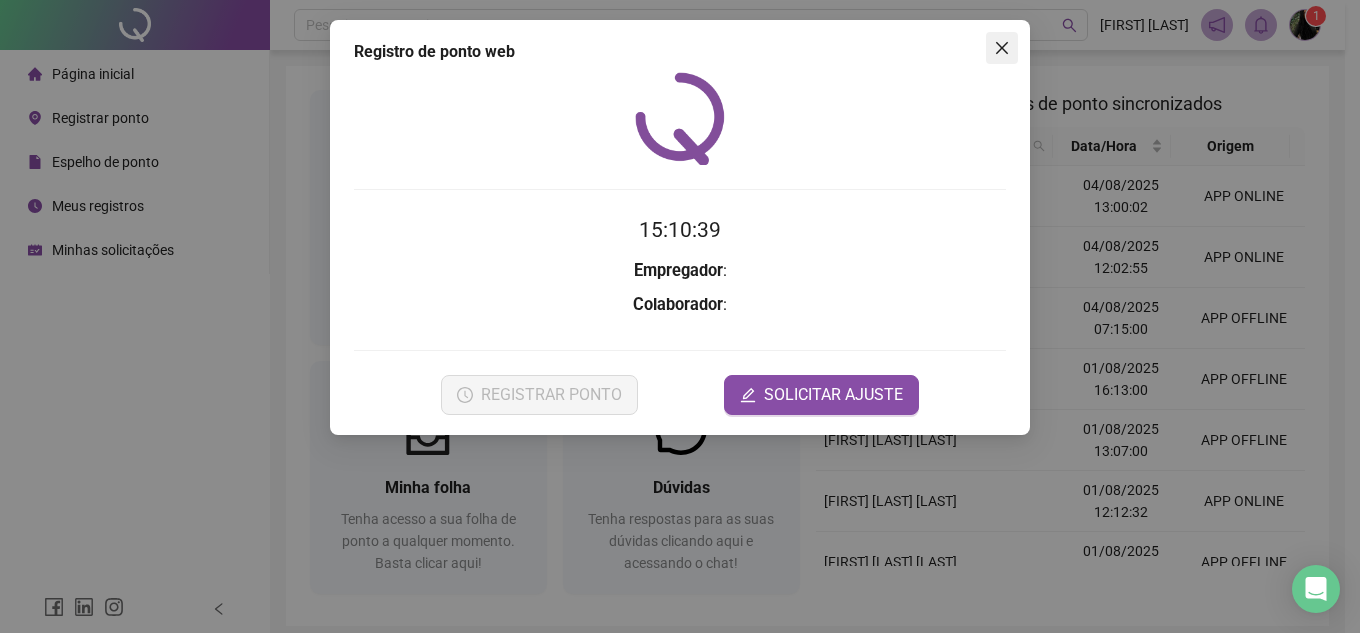 drag, startPoint x: 994, startPoint y: 35, endPoint x: 994, endPoint y: 50, distance: 15 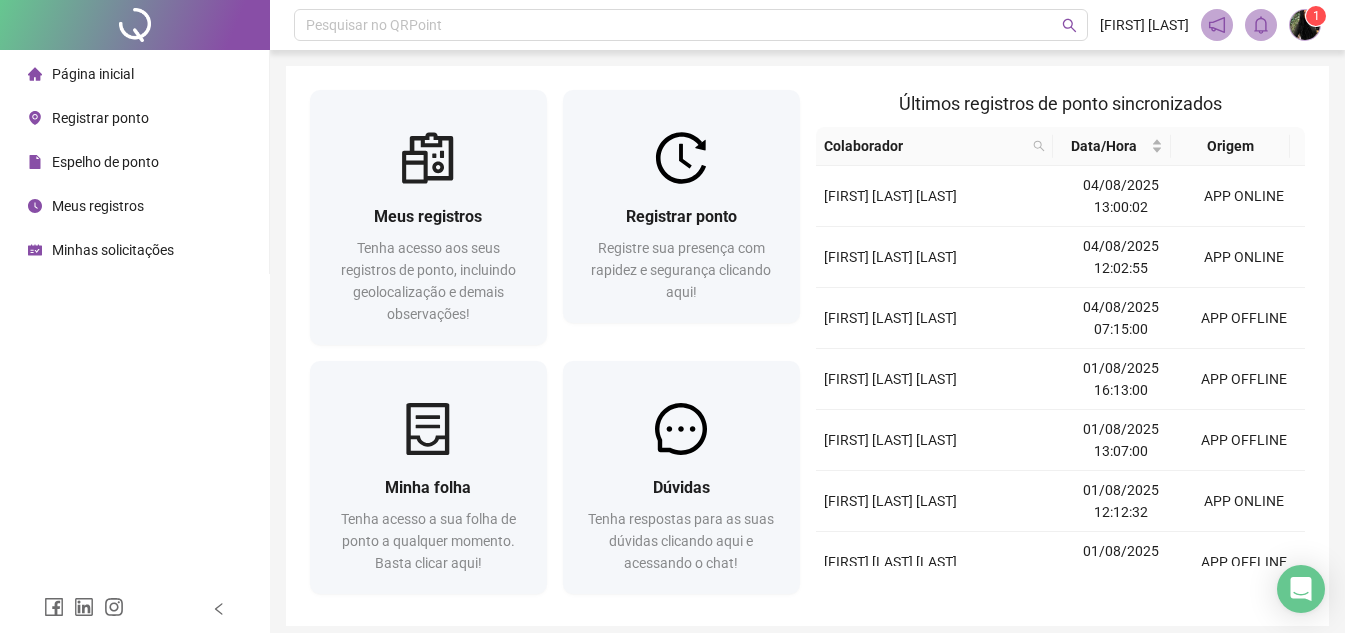 drag, startPoint x: 117, startPoint y: 160, endPoint x: 128, endPoint y: 194, distance: 35.735138 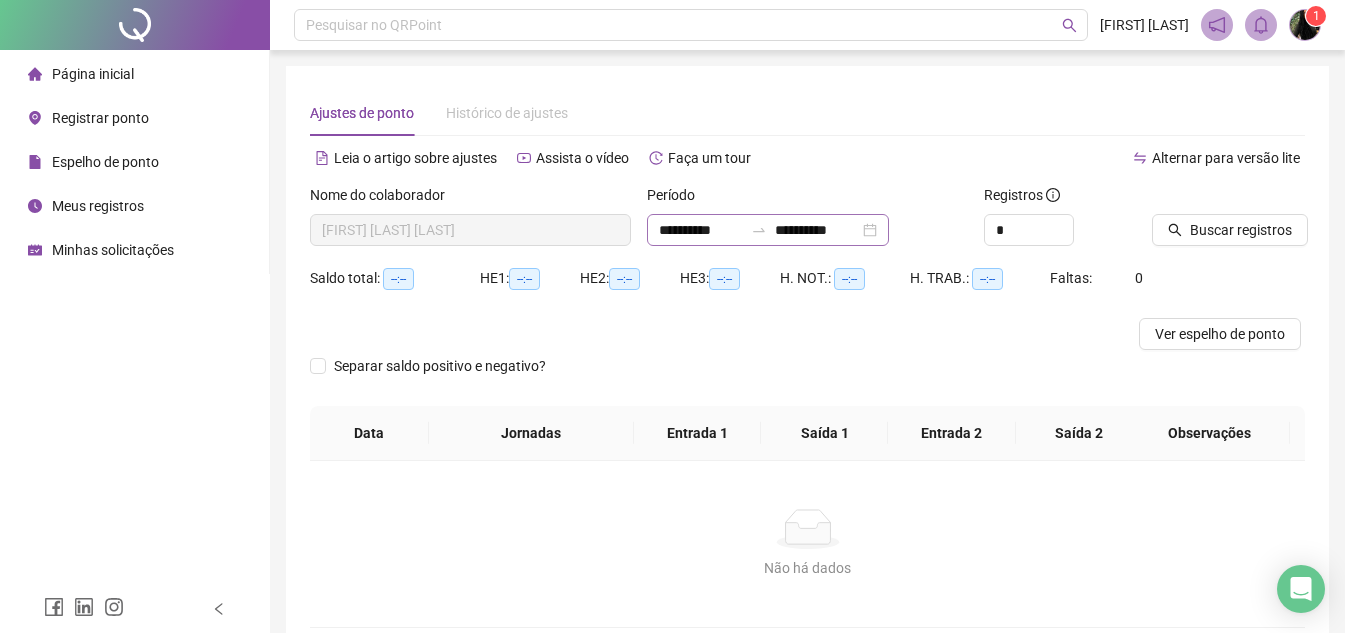 click on "**********" at bounding box center (768, 230) 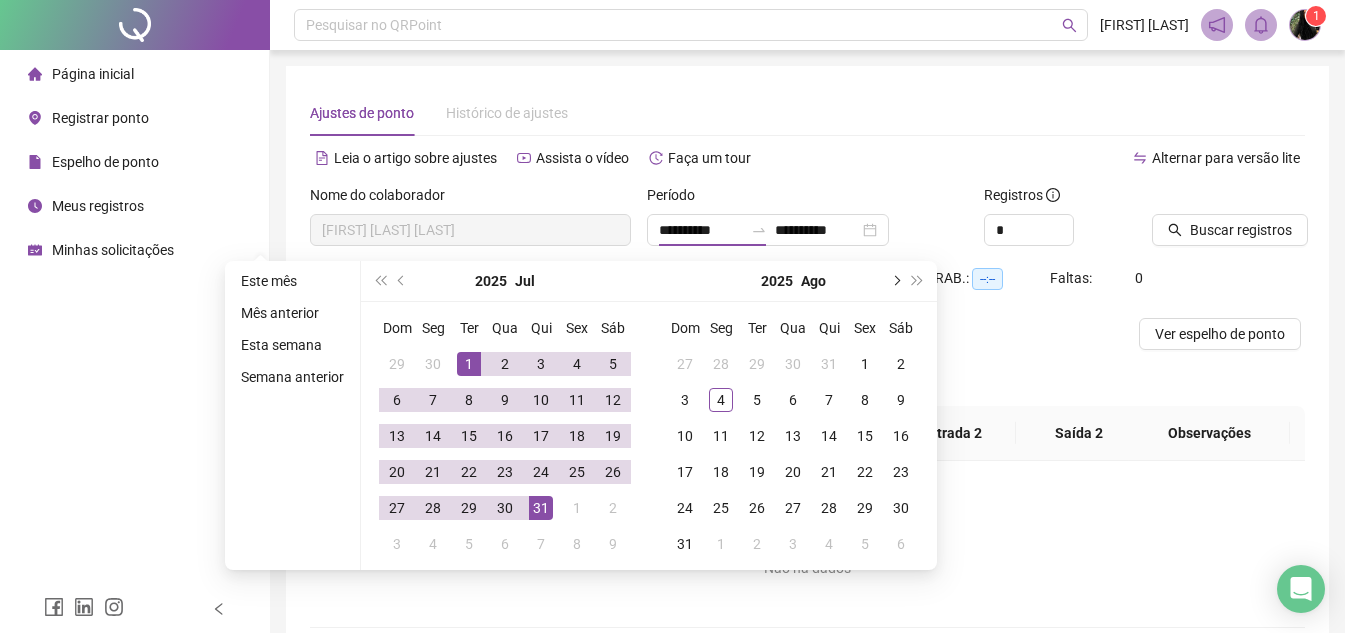 click at bounding box center (895, 281) 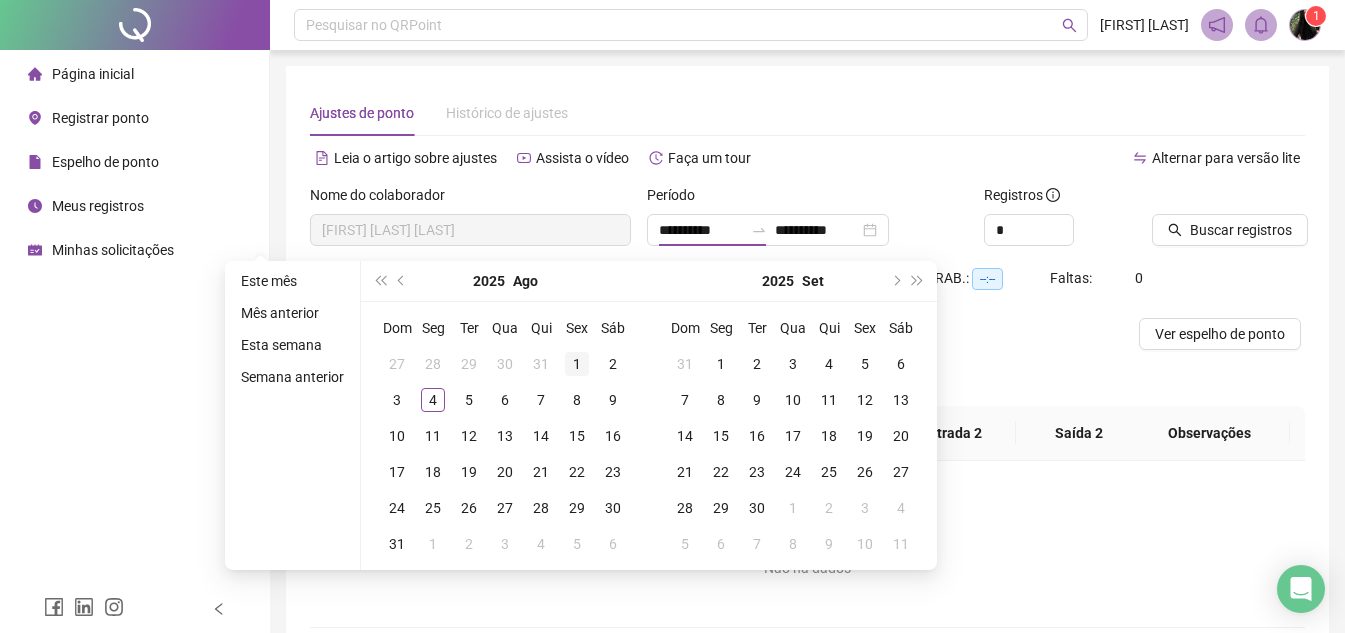 type on "**********" 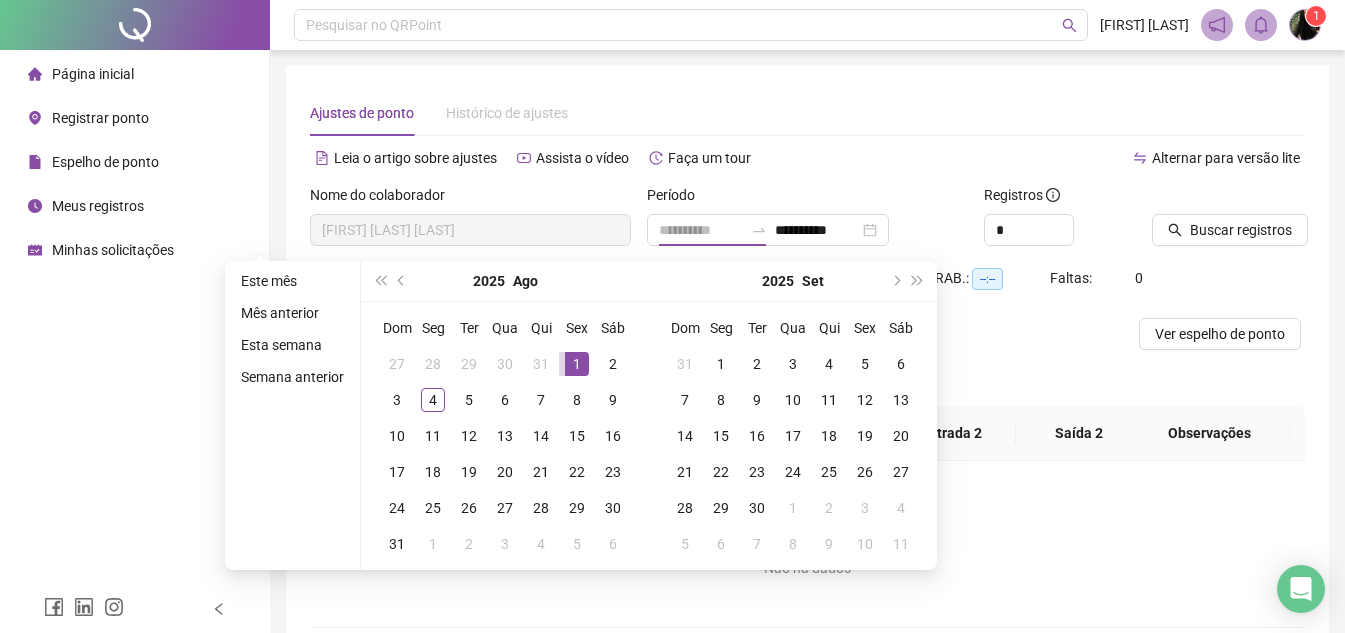 click on "1" at bounding box center [577, 364] 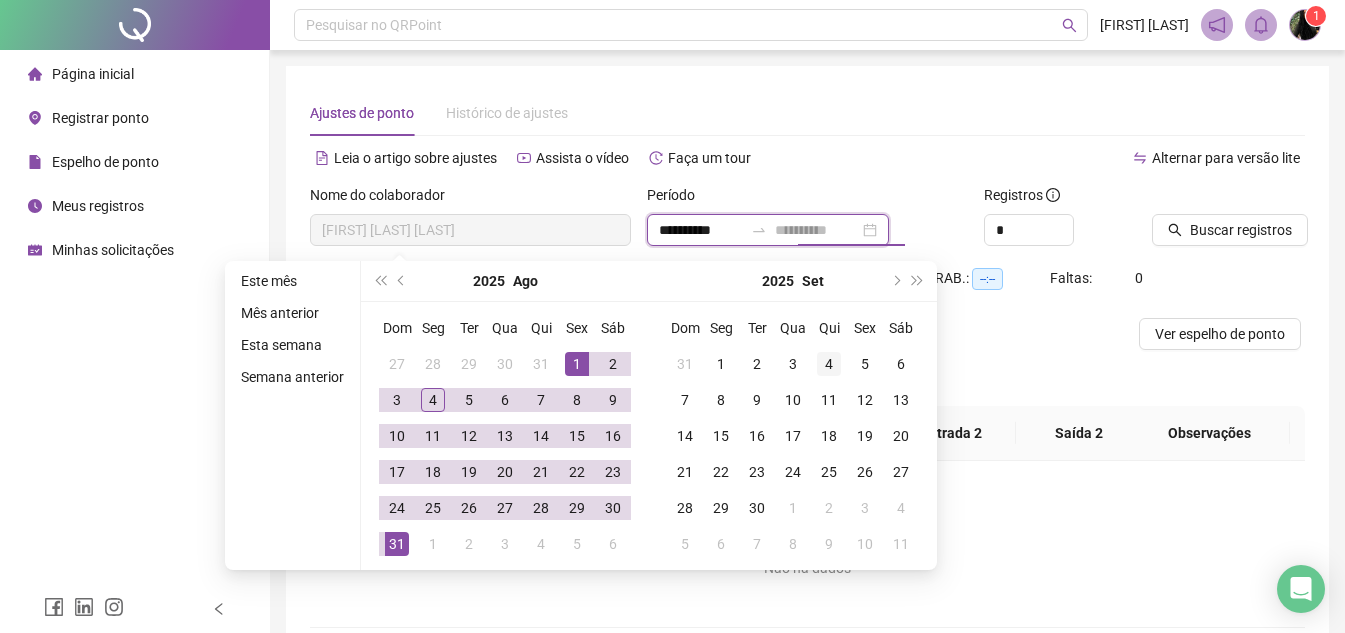 type on "**********" 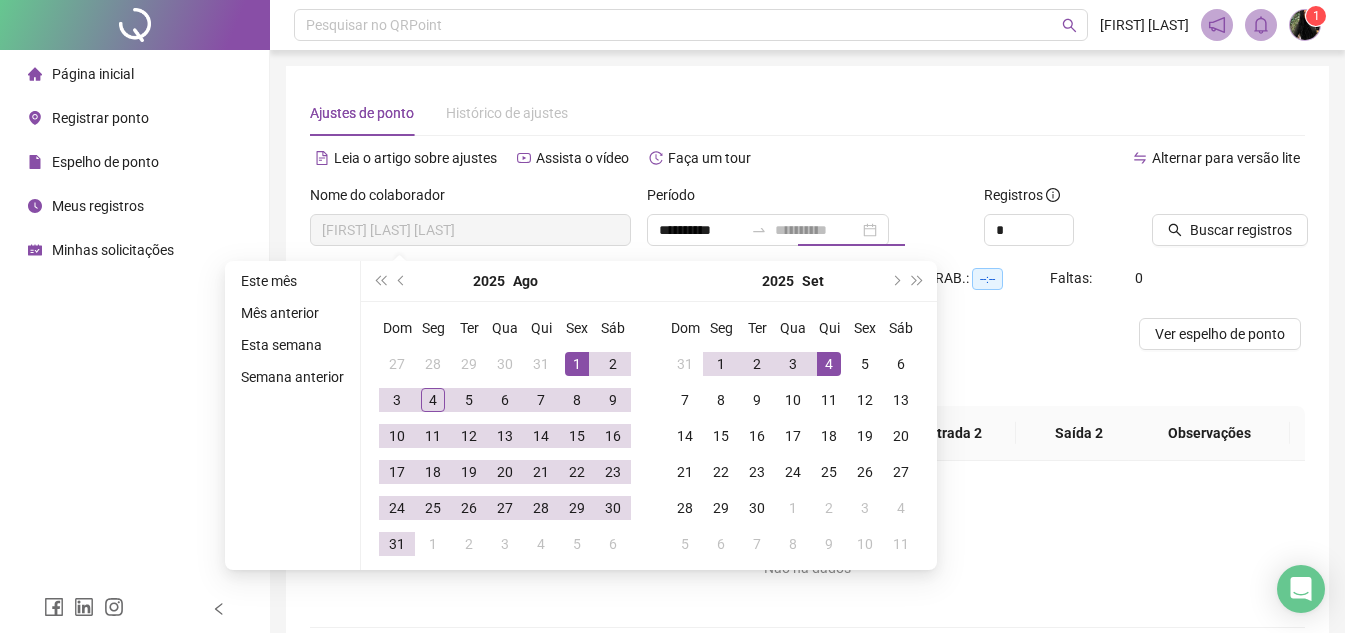 click on "4" at bounding box center [829, 364] 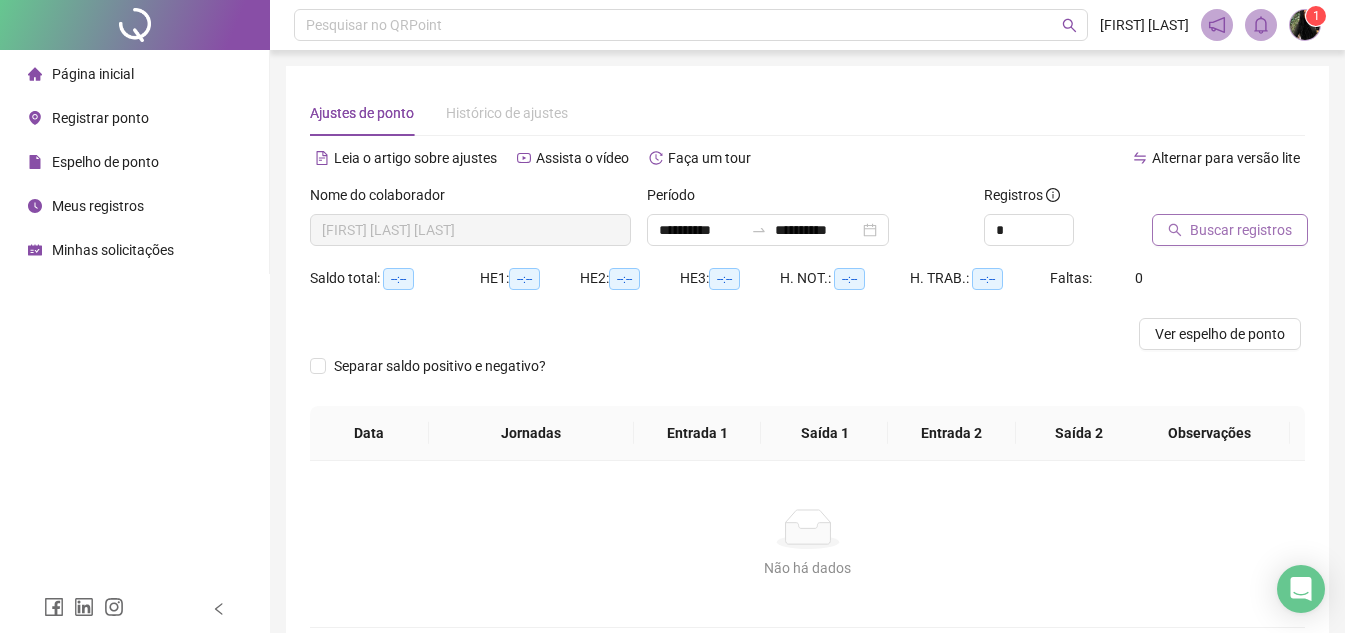 click on "Buscar registros" at bounding box center [1241, 230] 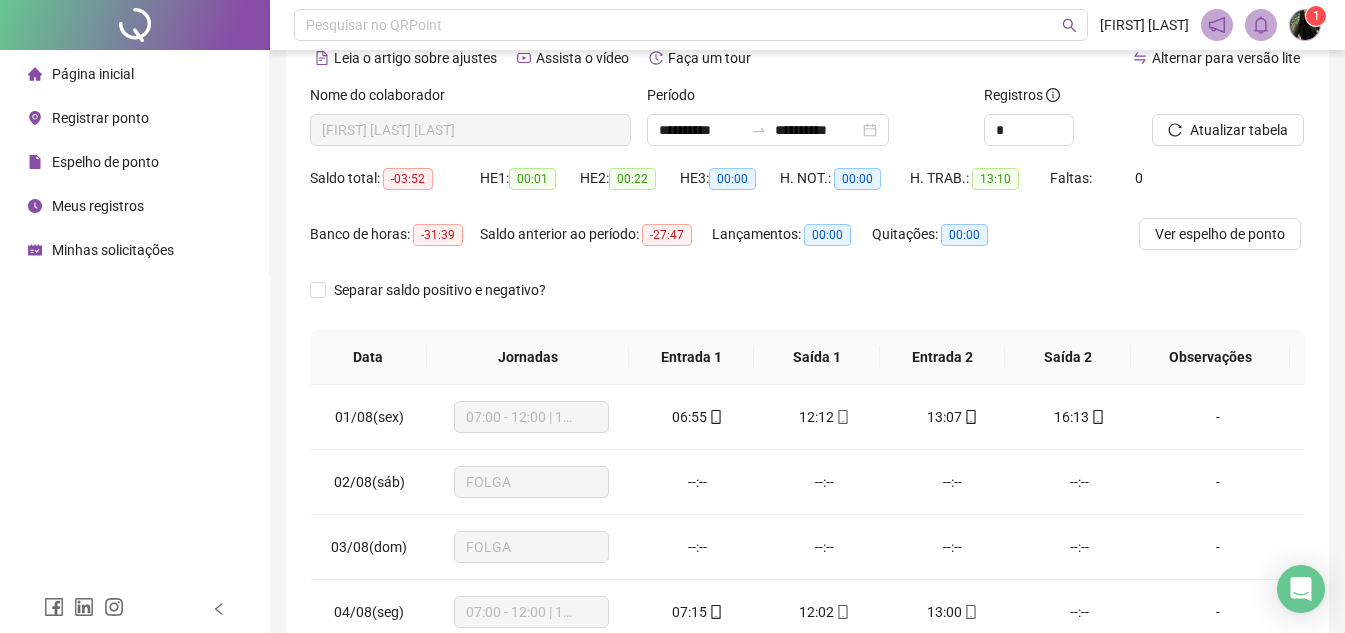 scroll, scrollTop: 222, scrollLeft: 0, axis: vertical 